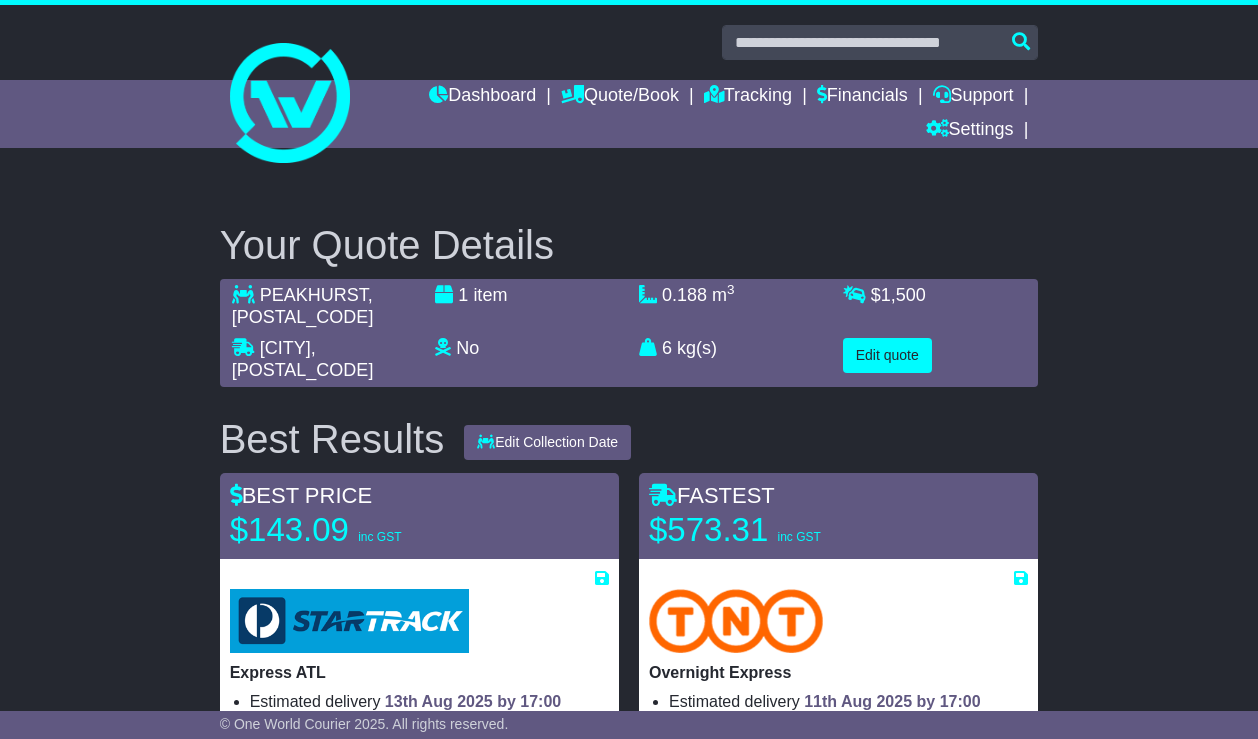 scroll, scrollTop: 0, scrollLeft: 0, axis: both 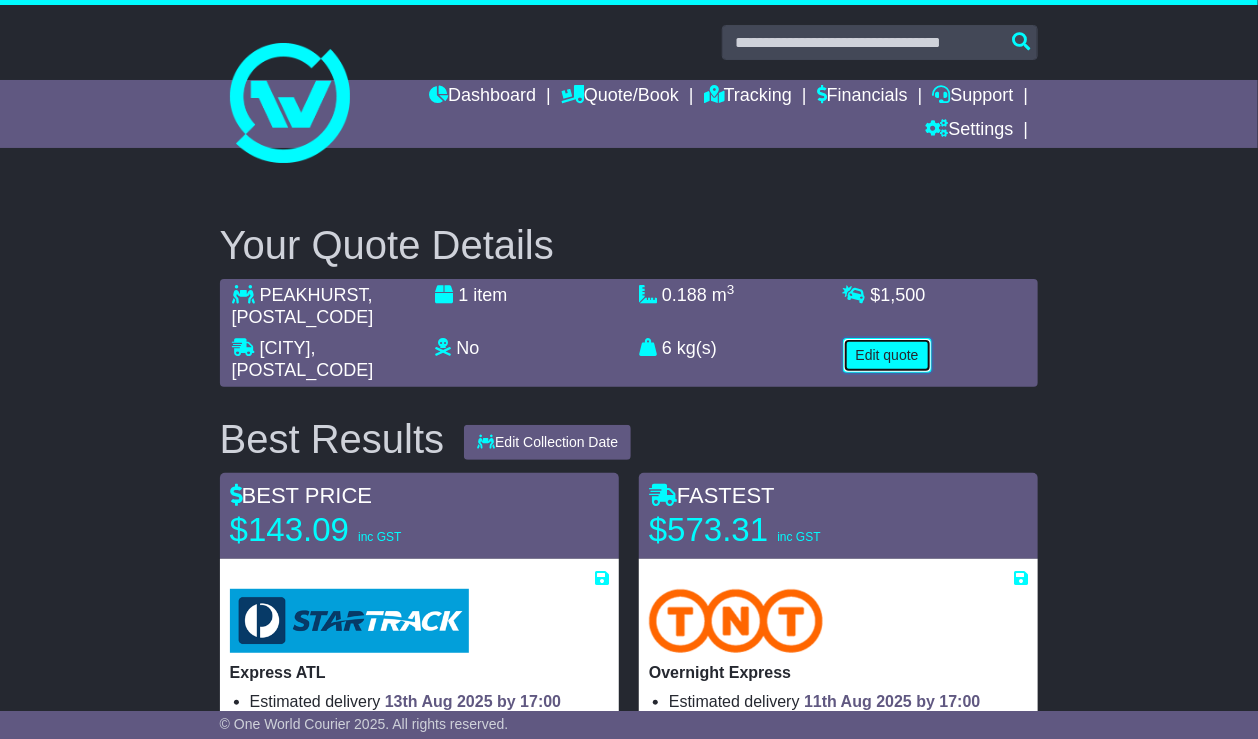 click on "Edit quote" at bounding box center [887, 355] 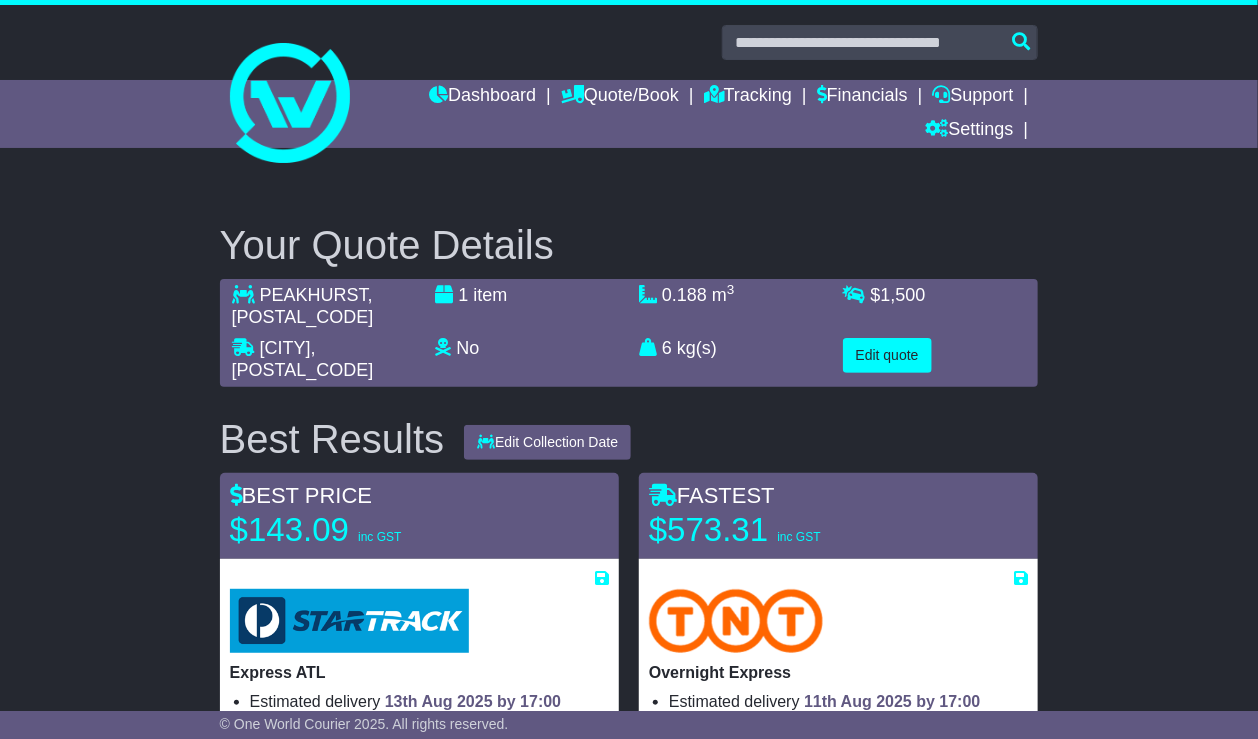 select on "**" 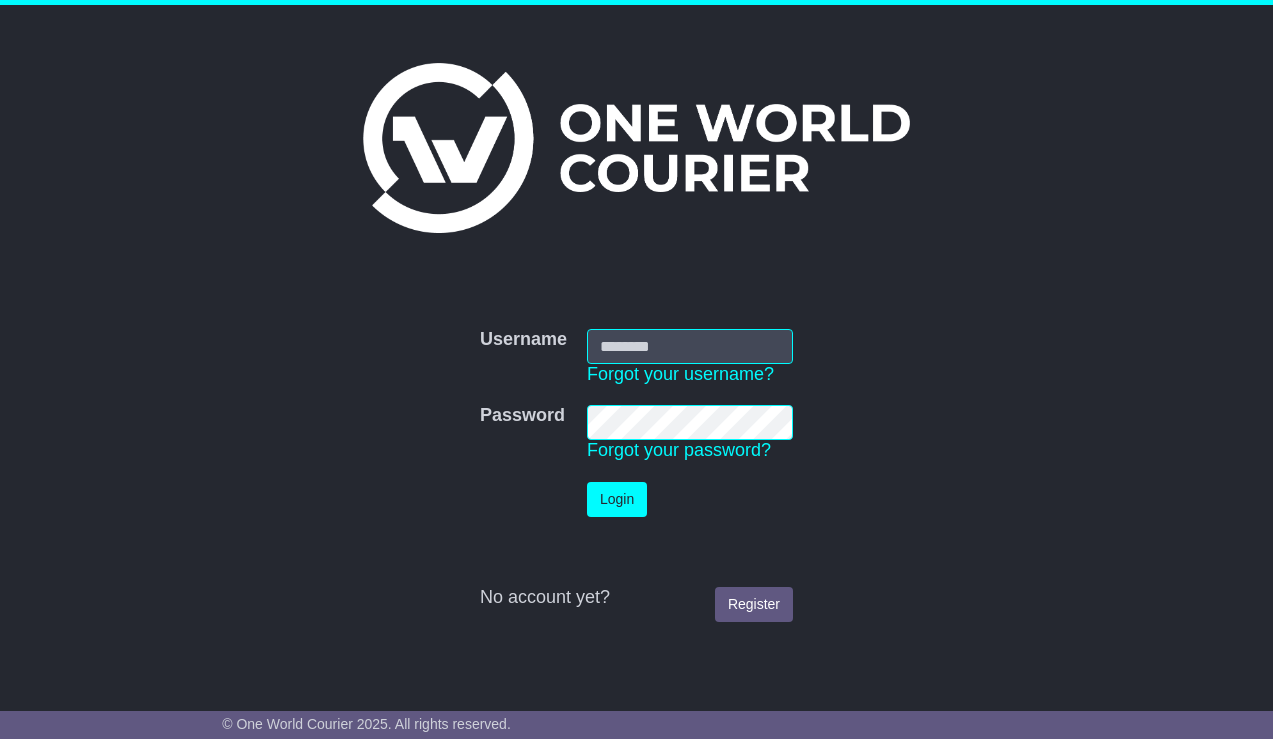 scroll, scrollTop: 0, scrollLeft: 0, axis: both 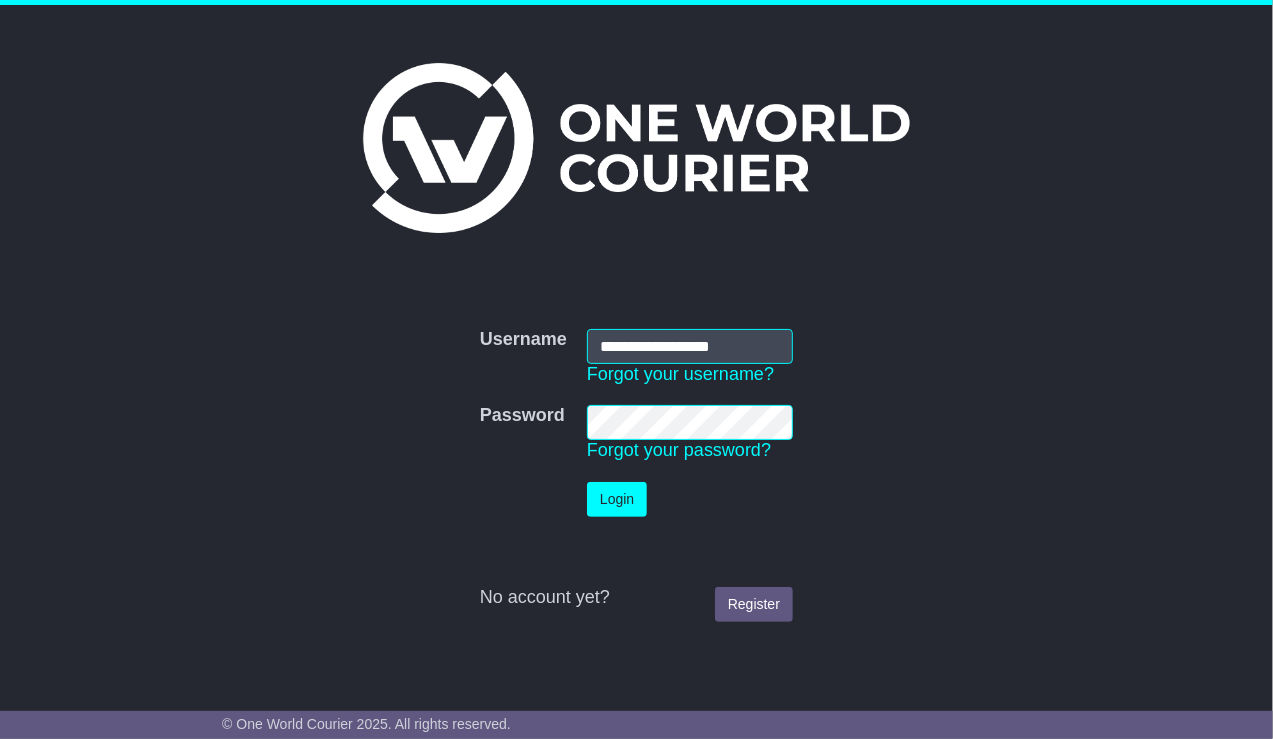 type on "**********" 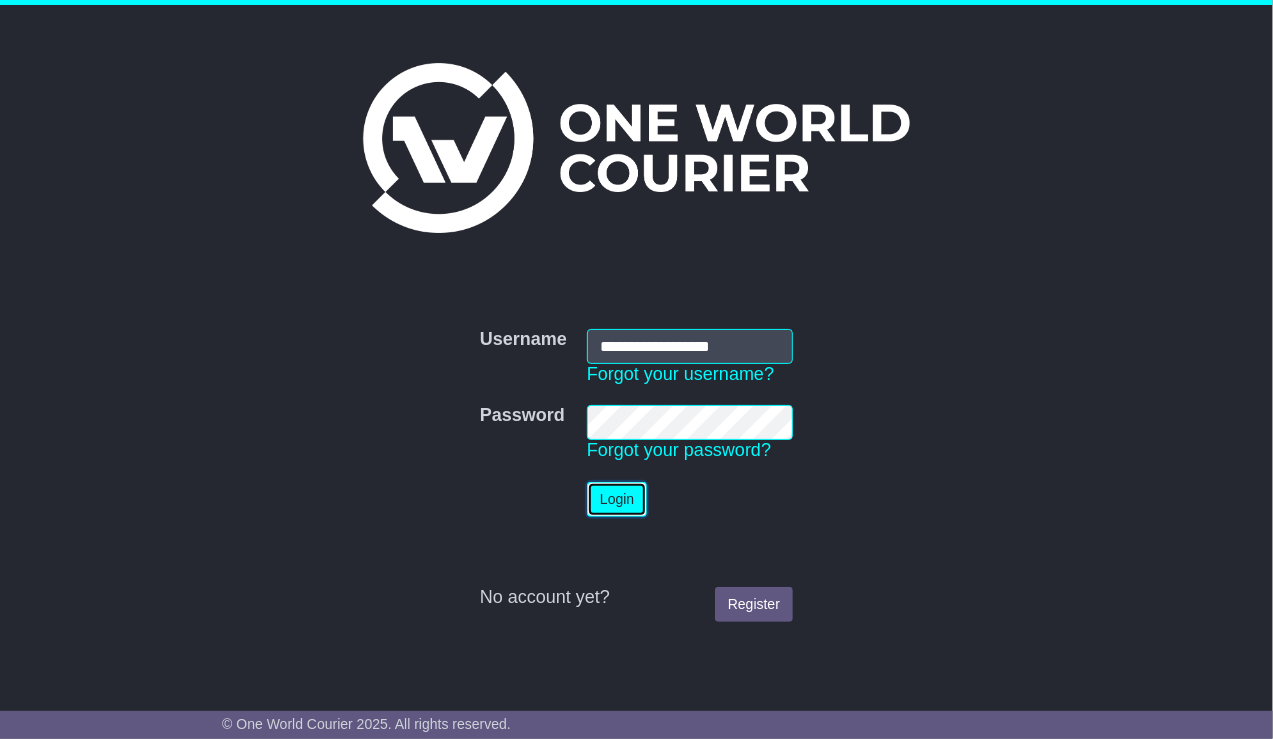 click on "Login" at bounding box center (617, 499) 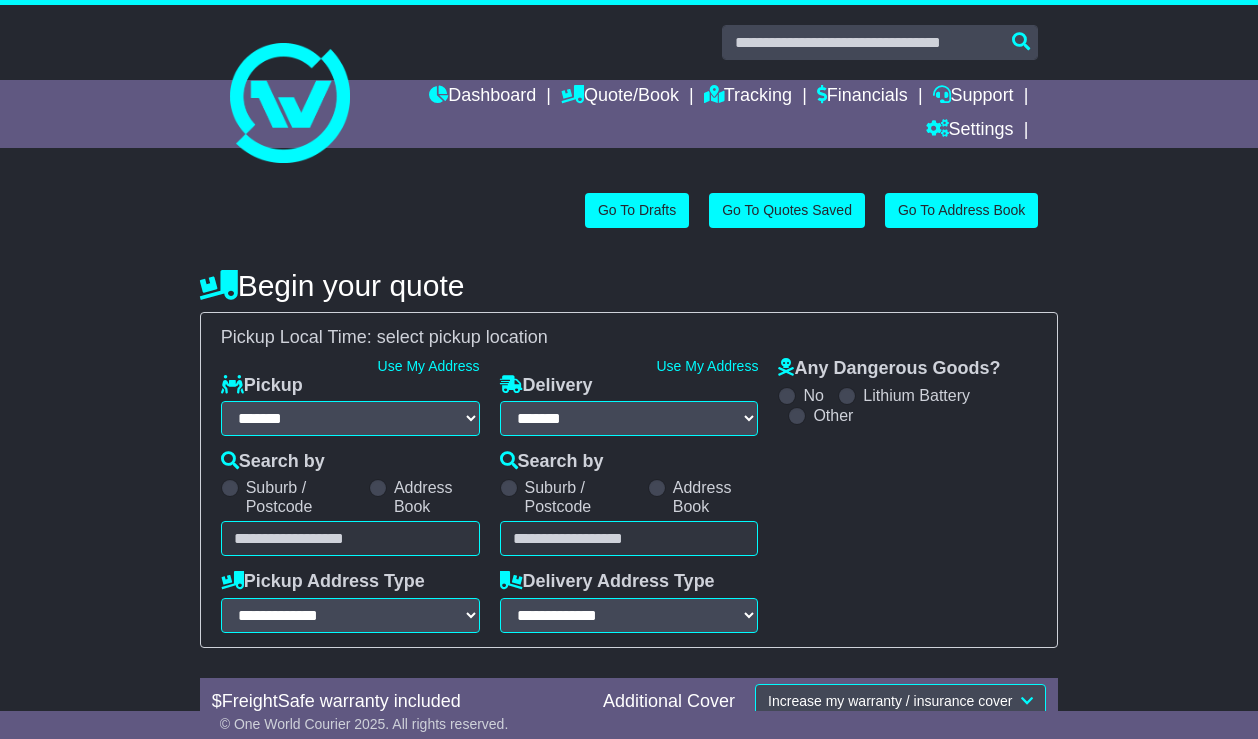 select on "**" 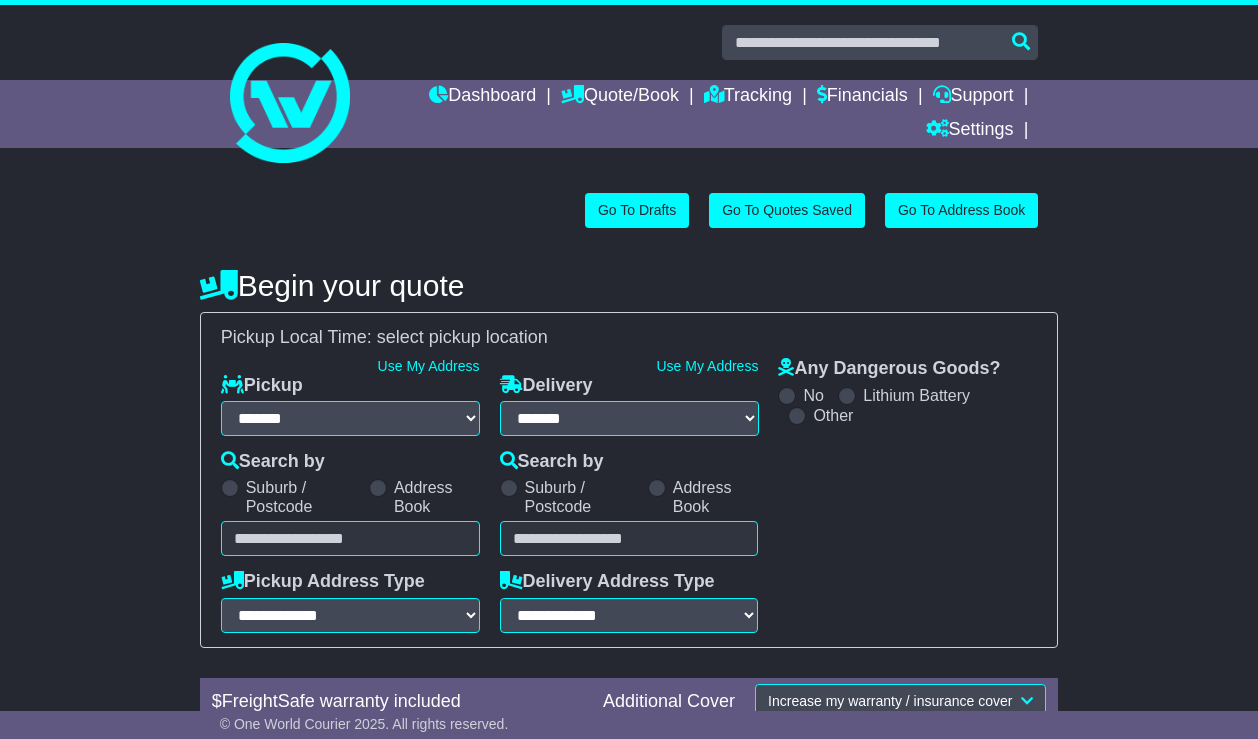 scroll, scrollTop: 0, scrollLeft: 0, axis: both 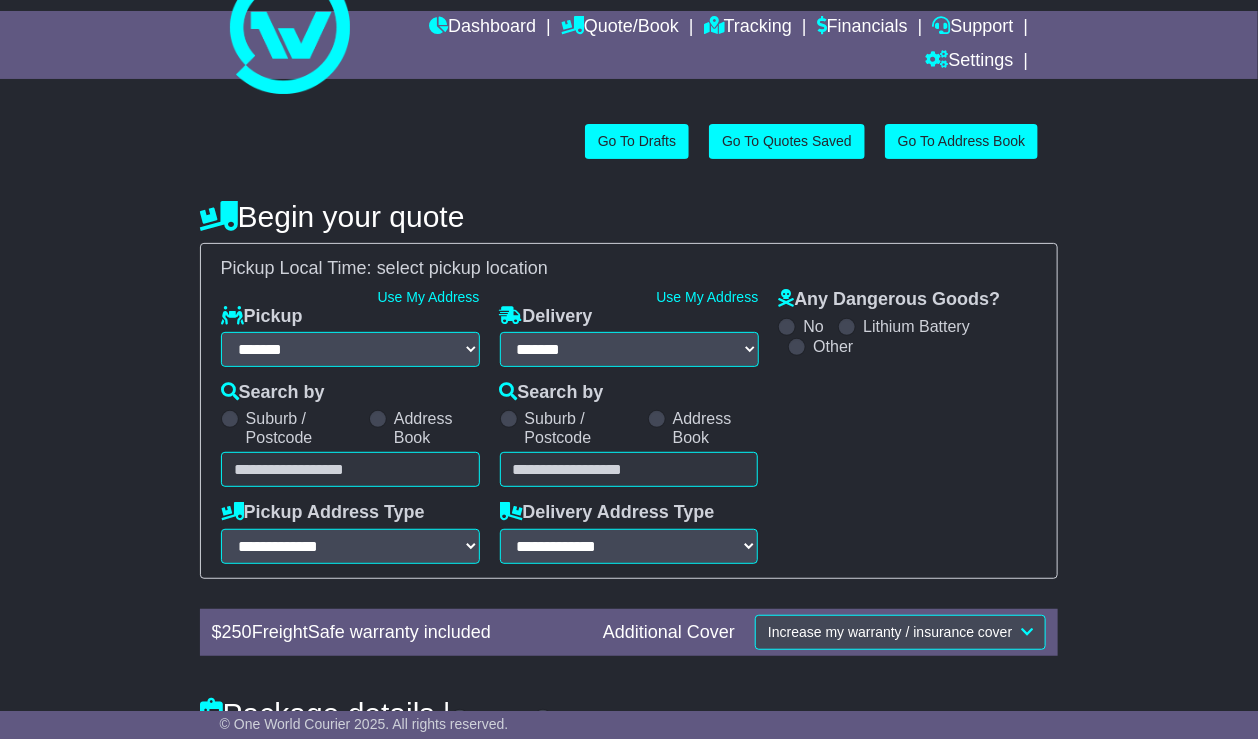 click at bounding box center [350, 469] 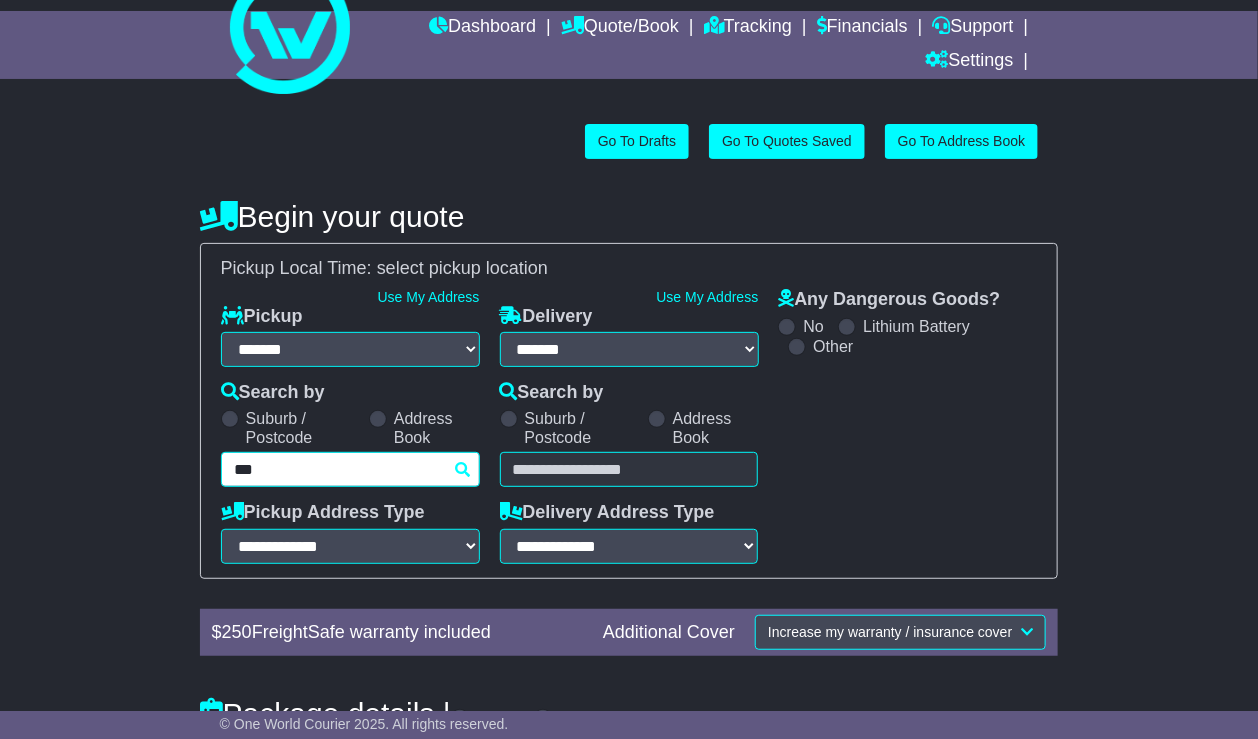 type on "****" 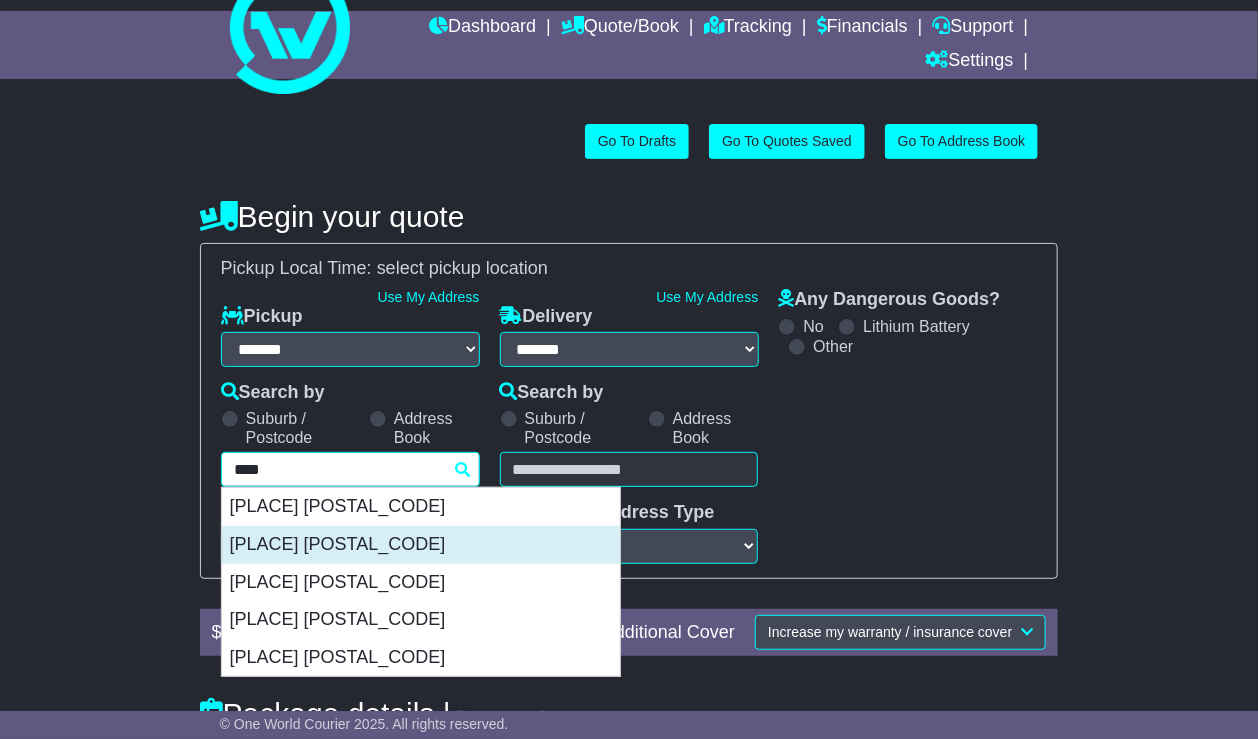 click on "PEAKHURST 2210" at bounding box center (421, 545) 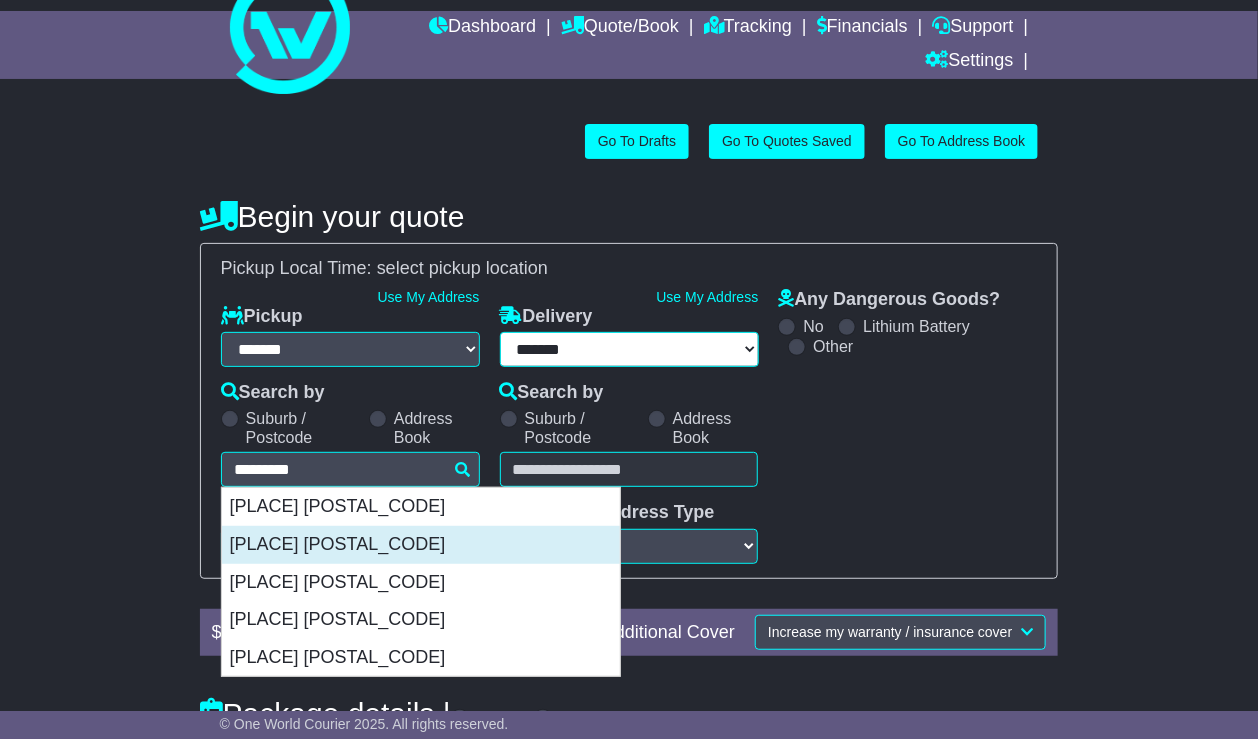 type on "**********" 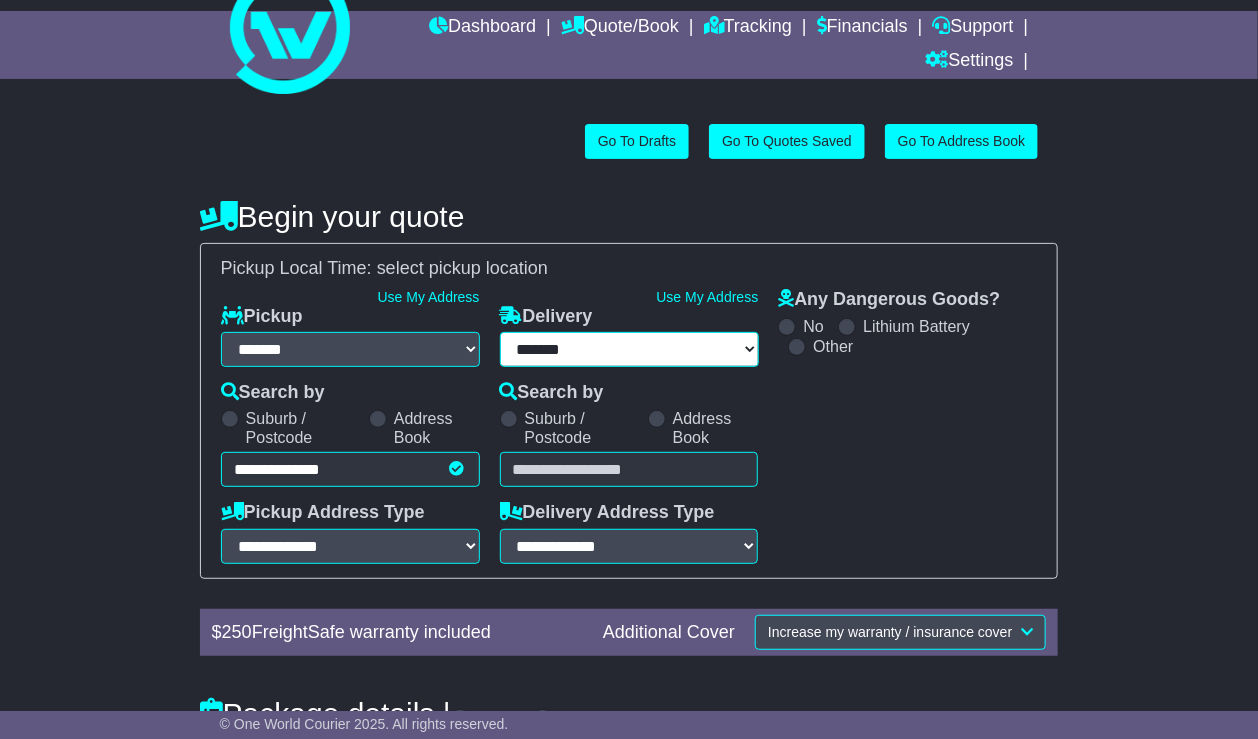 type on "**********" 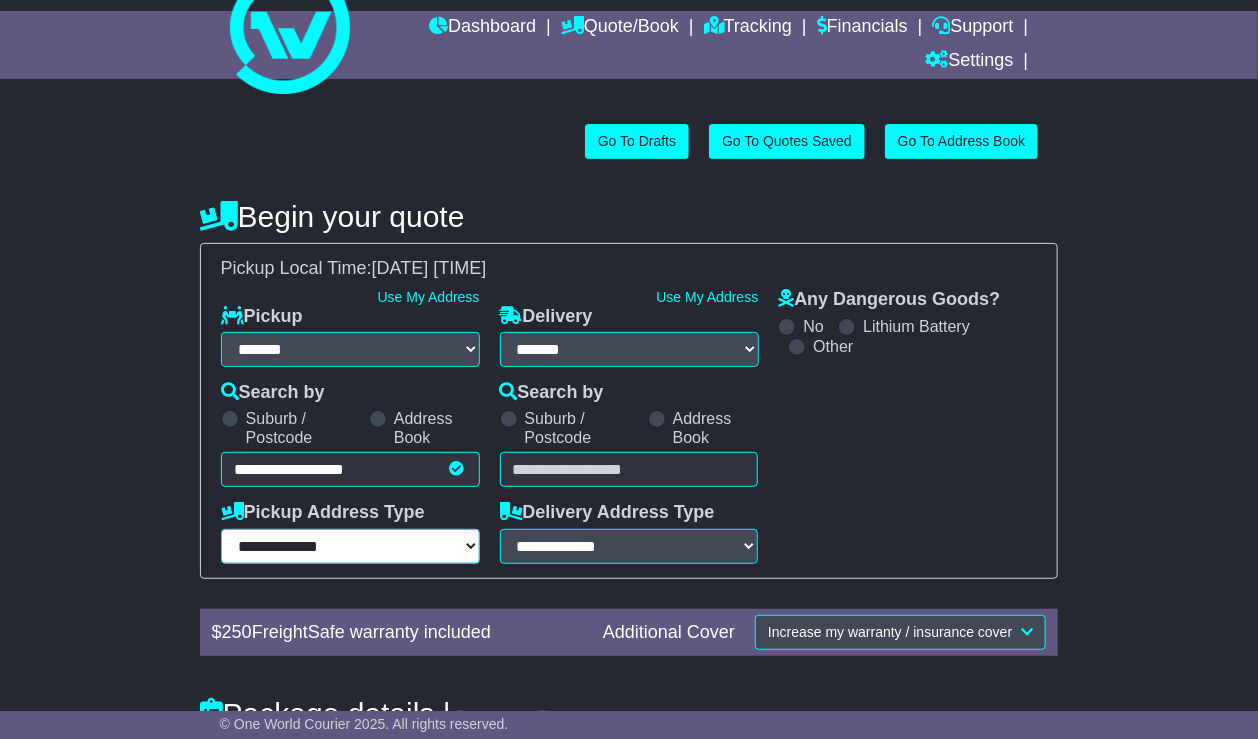 click on "**********" at bounding box center [350, 546] 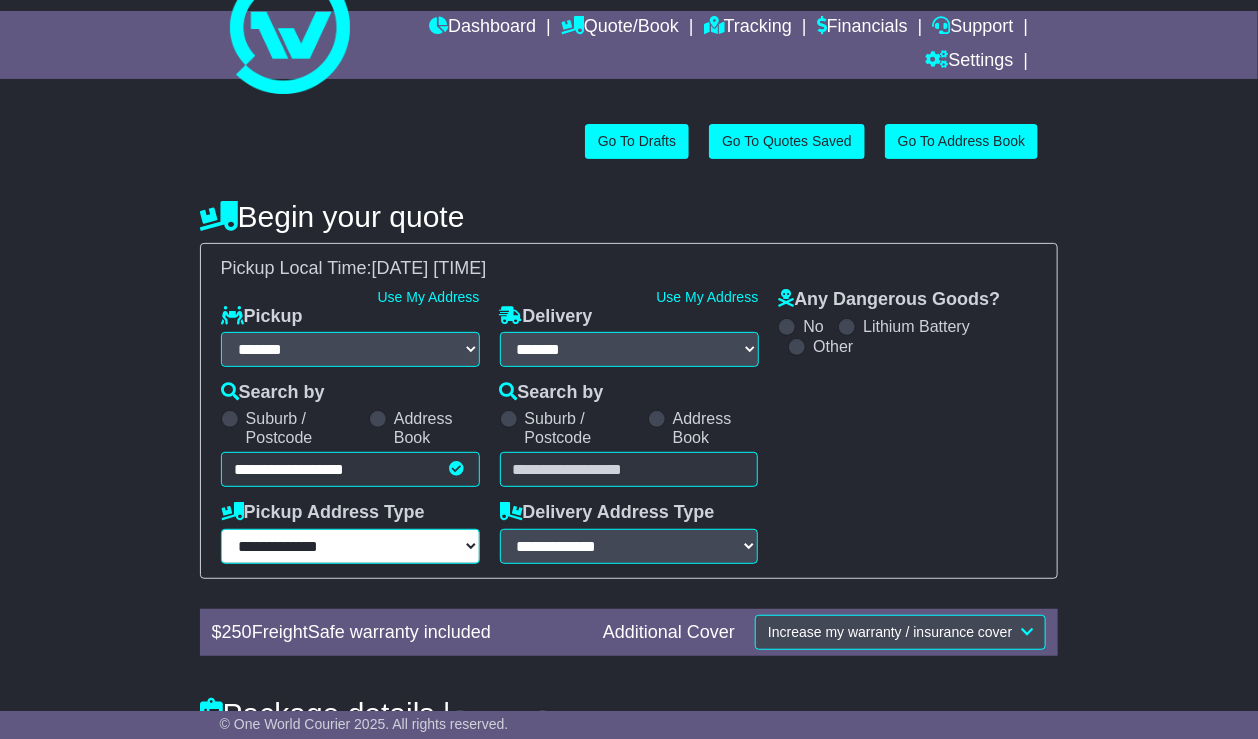 select on "**********" 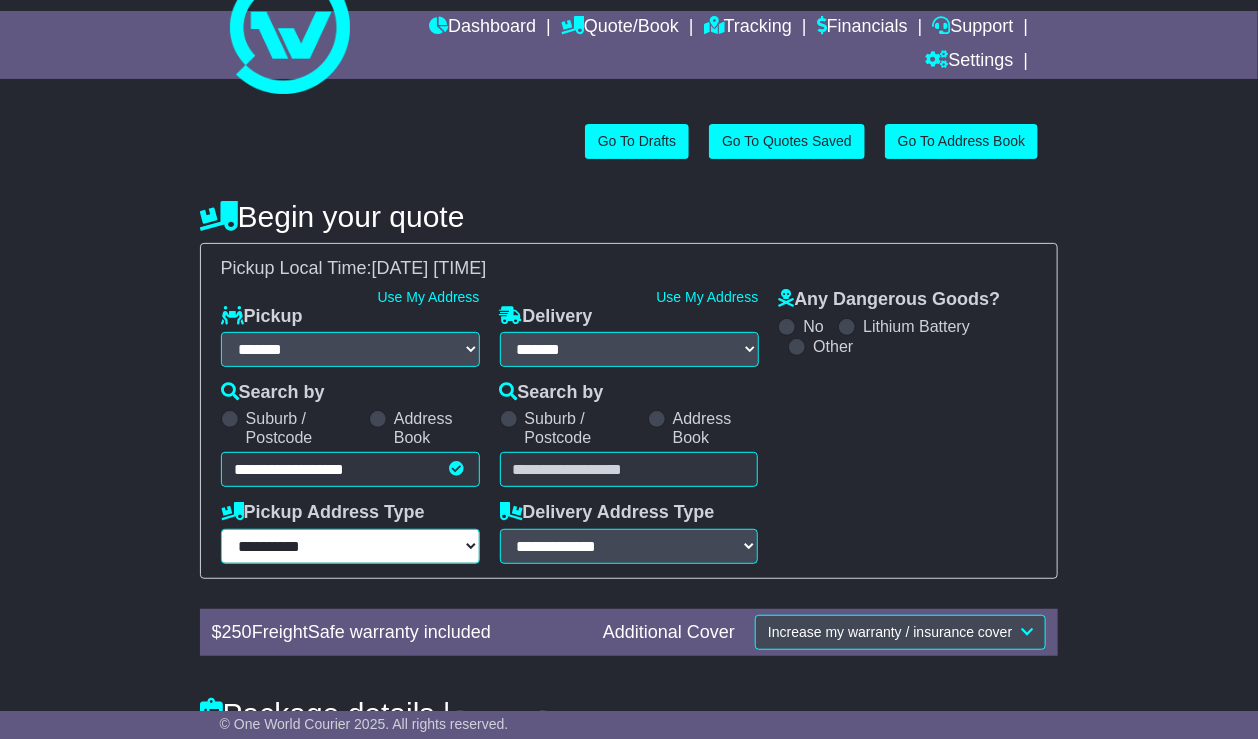 click on "**********" at bounding box center [350, 546] 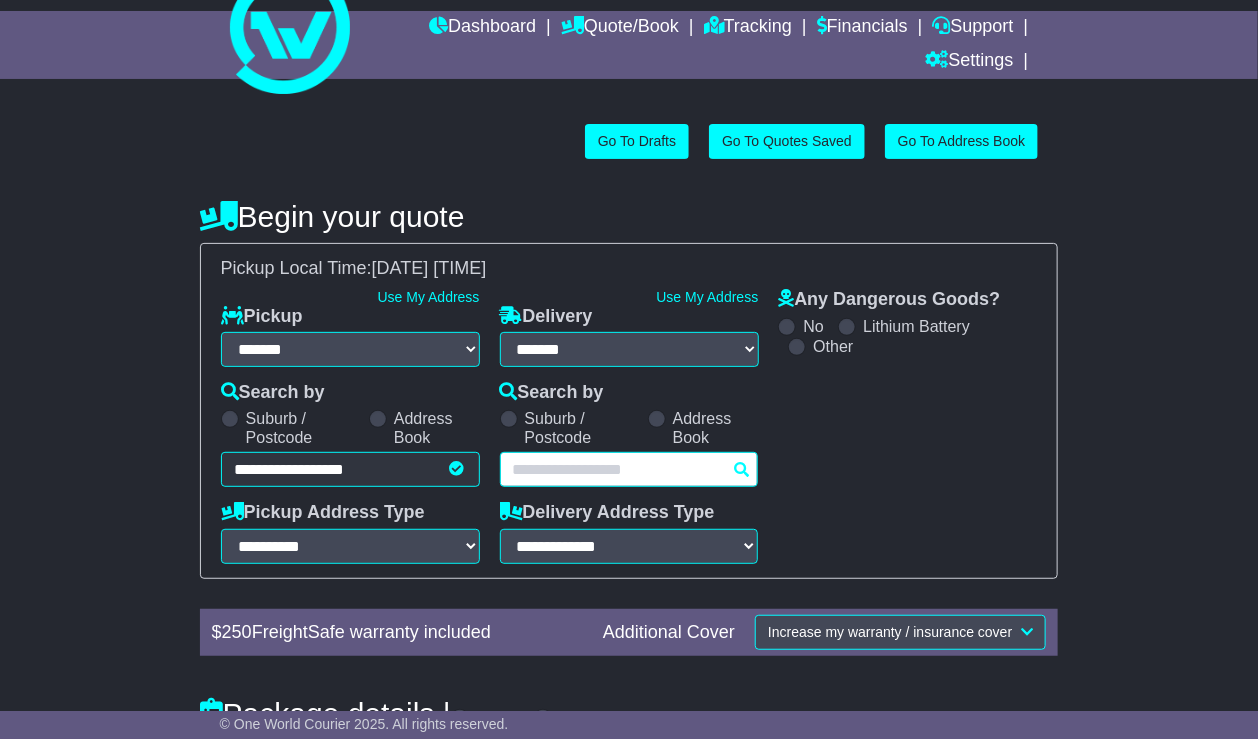 click at bounding box center (629, 469) 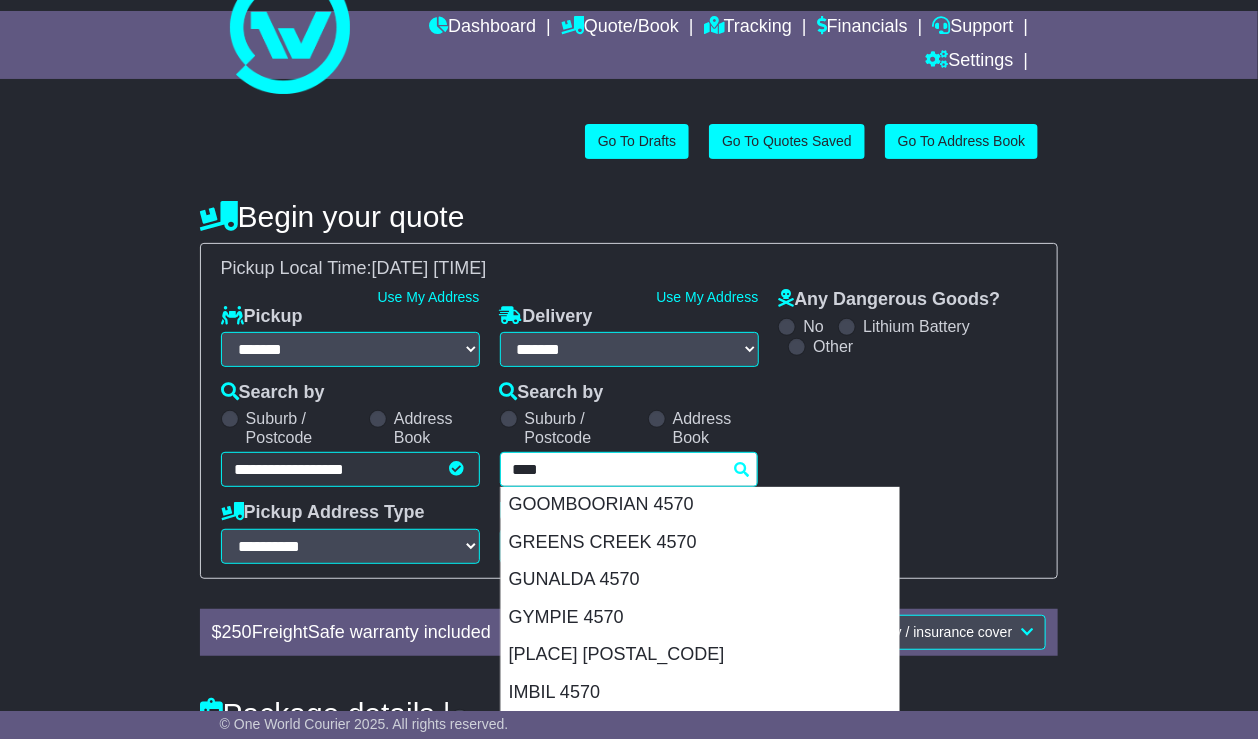 scroll, scrollTop: 1056, scrollLeft: 0, axis: vertical 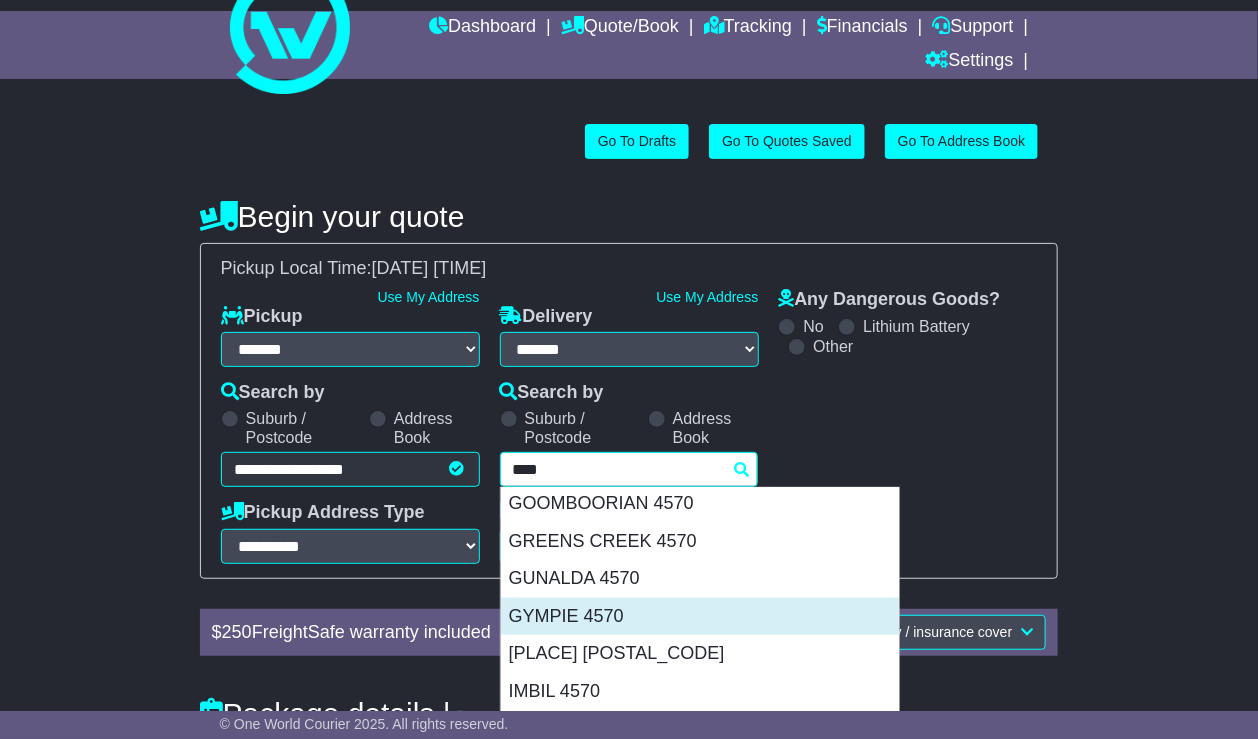 click on "GYMPIE 4570" at bounding box center [700, 617] 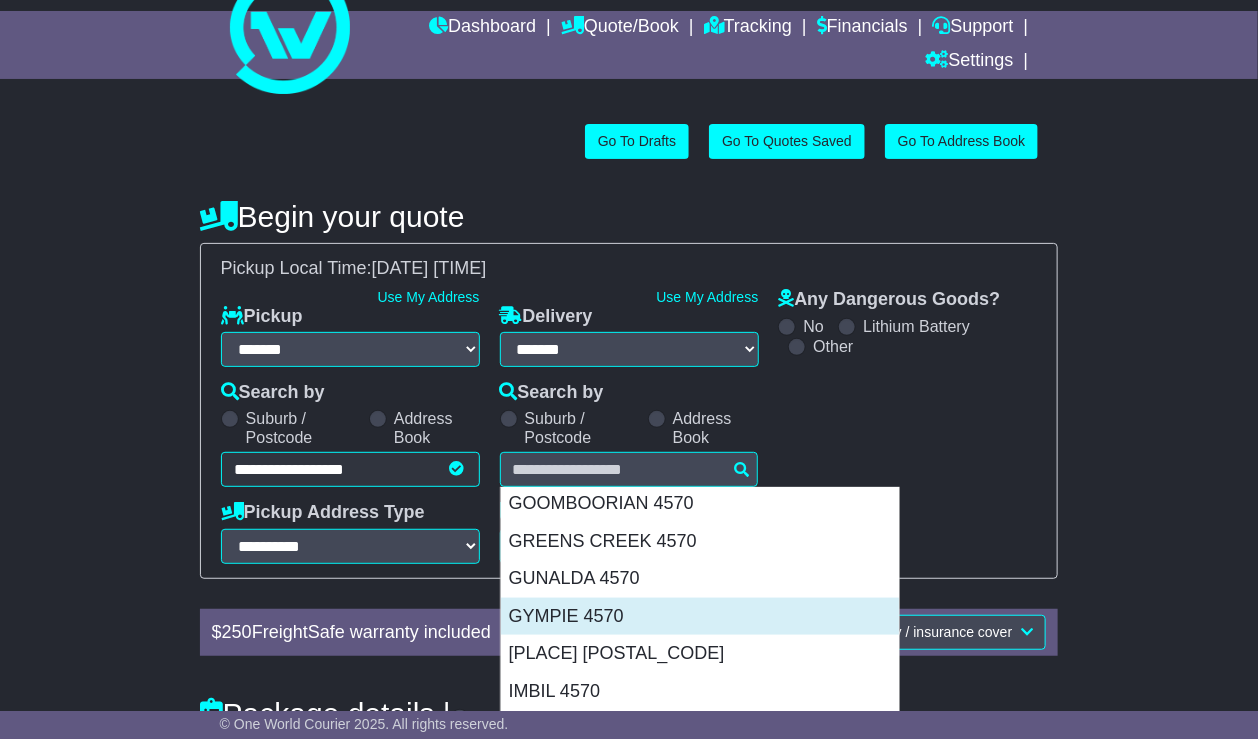 type on "**********" 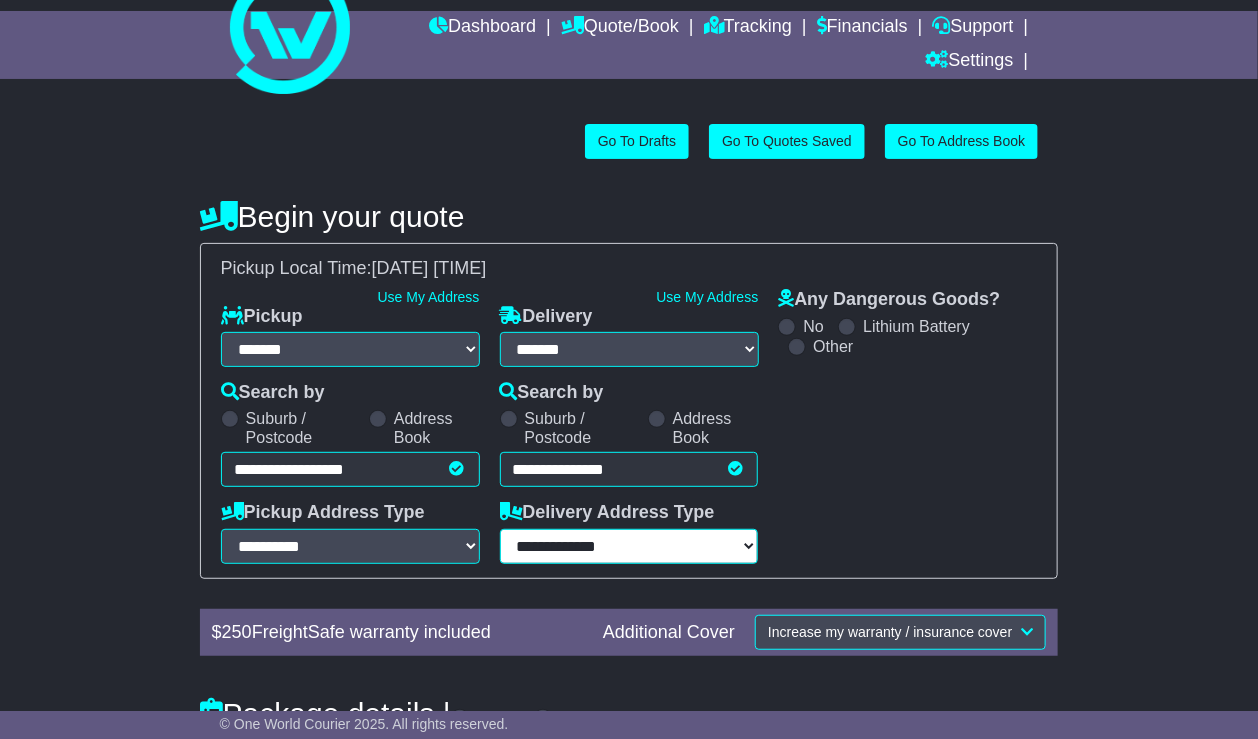 click on "**********" at bounding box center (629, 546) 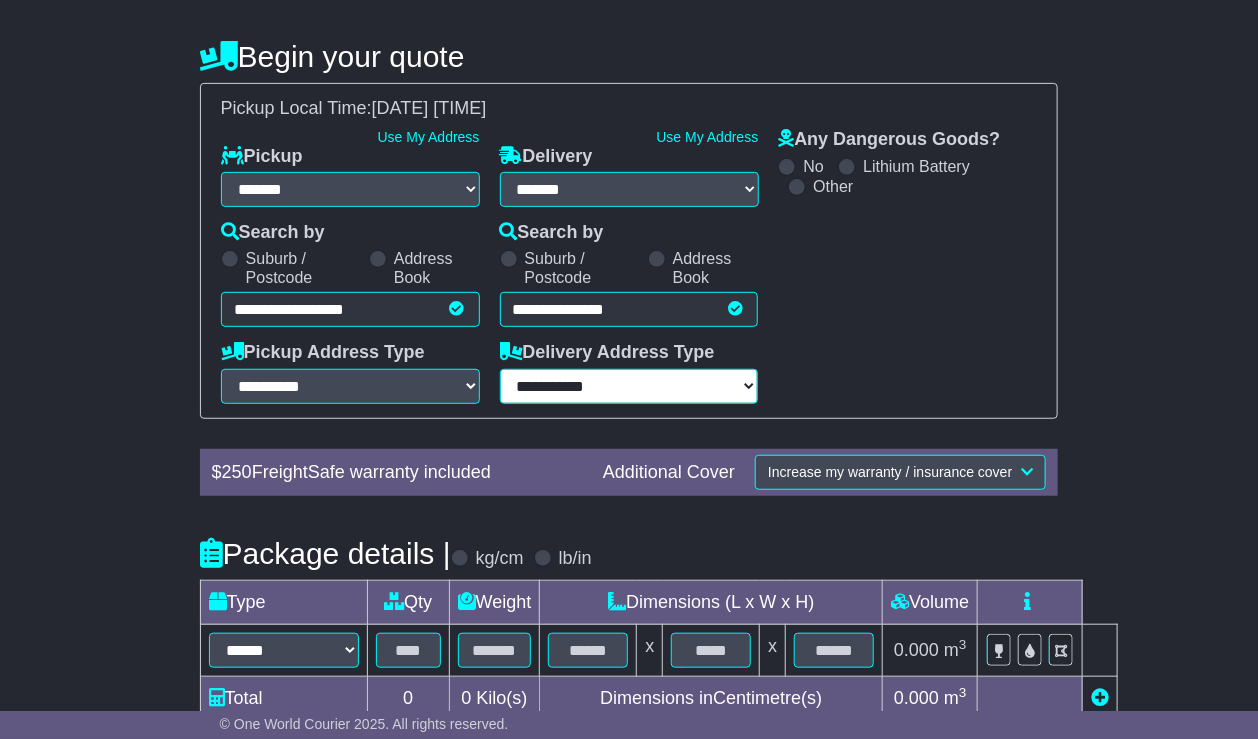 scroll, scrollTop: 233, scrollLeft: 0, axis: vertical 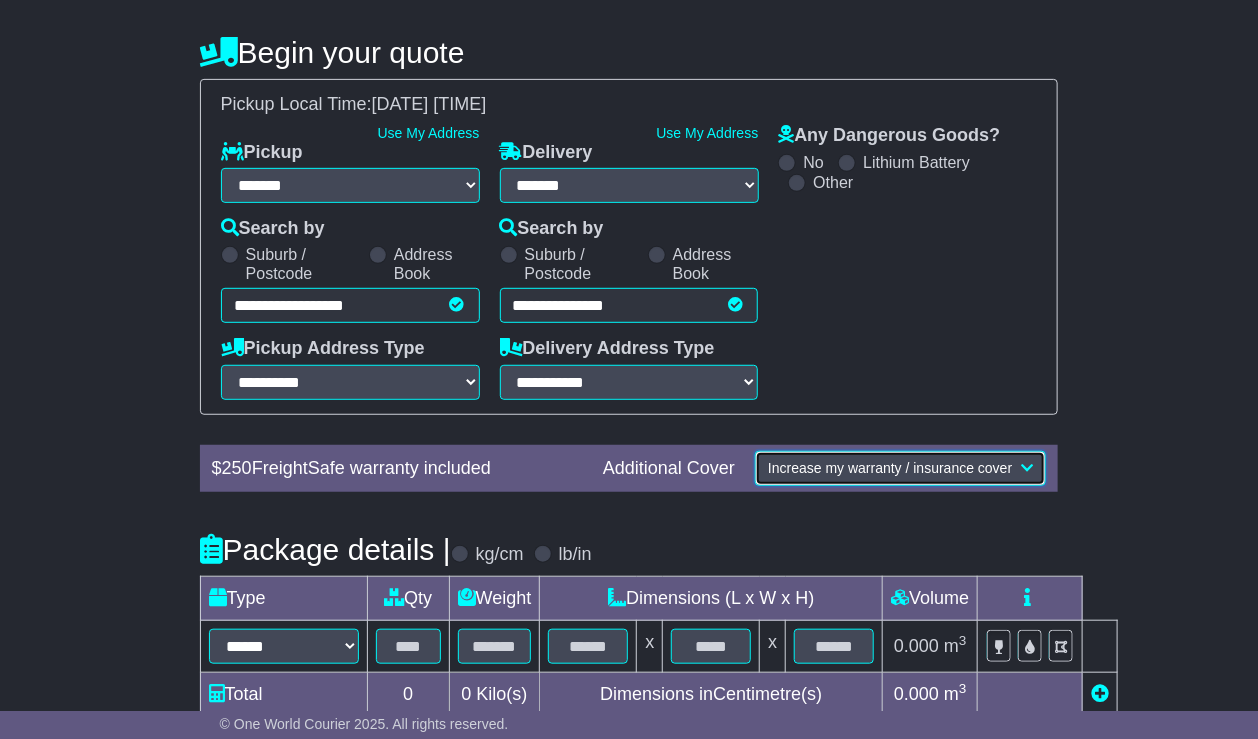 click on "Increase my warranty / insurance cover" at bounding box center [890, 468] 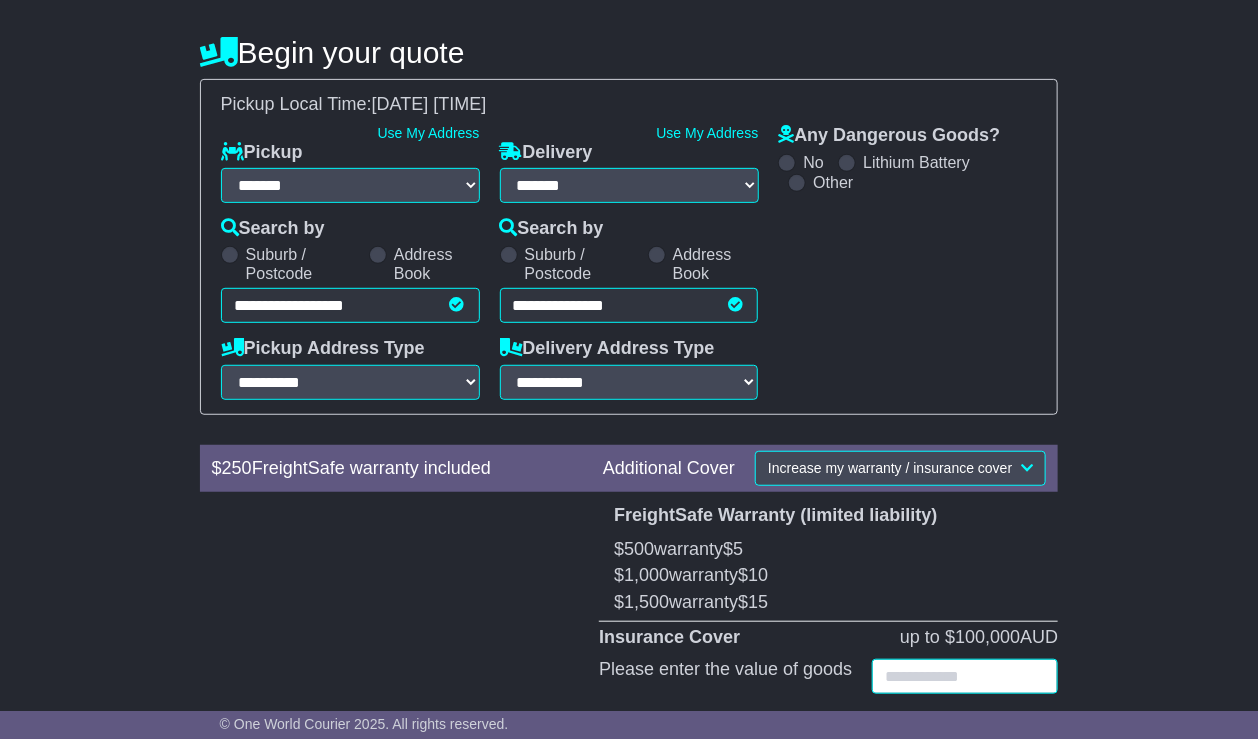click at bounding box center (965, 676) 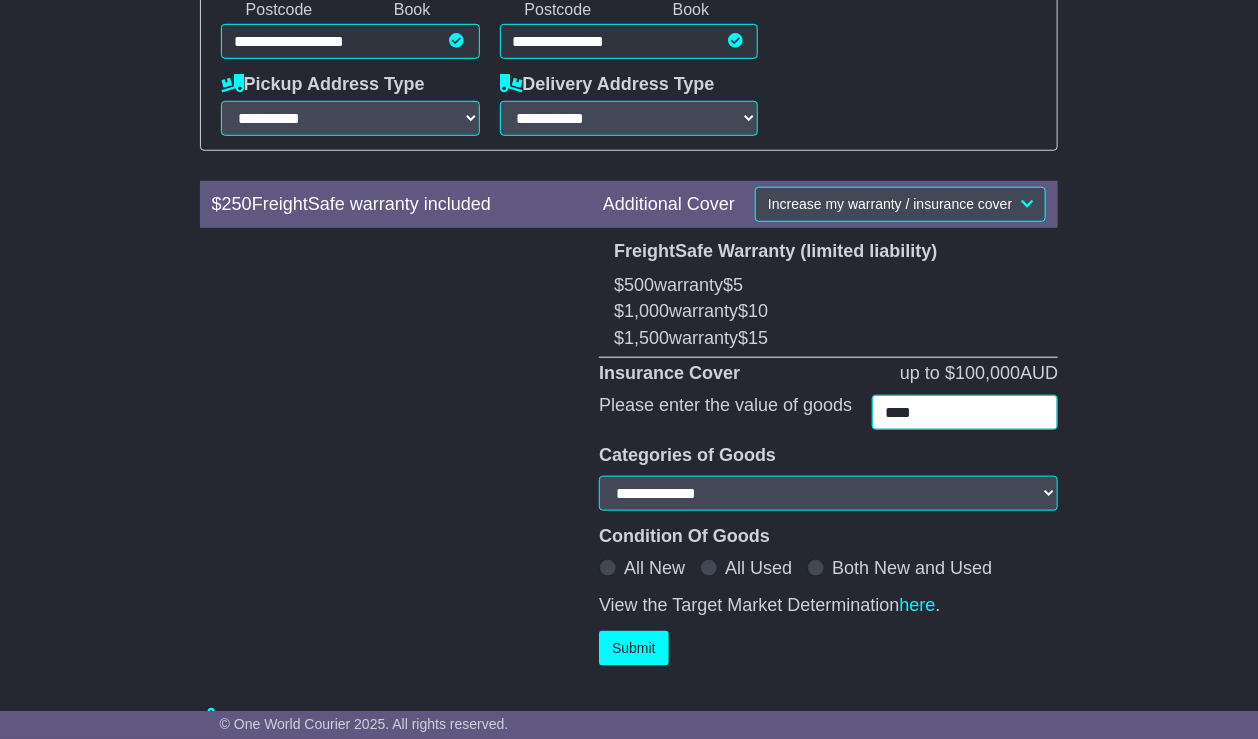scroll, scrollTop: 508, scrollLeft: 0, axis: vertical 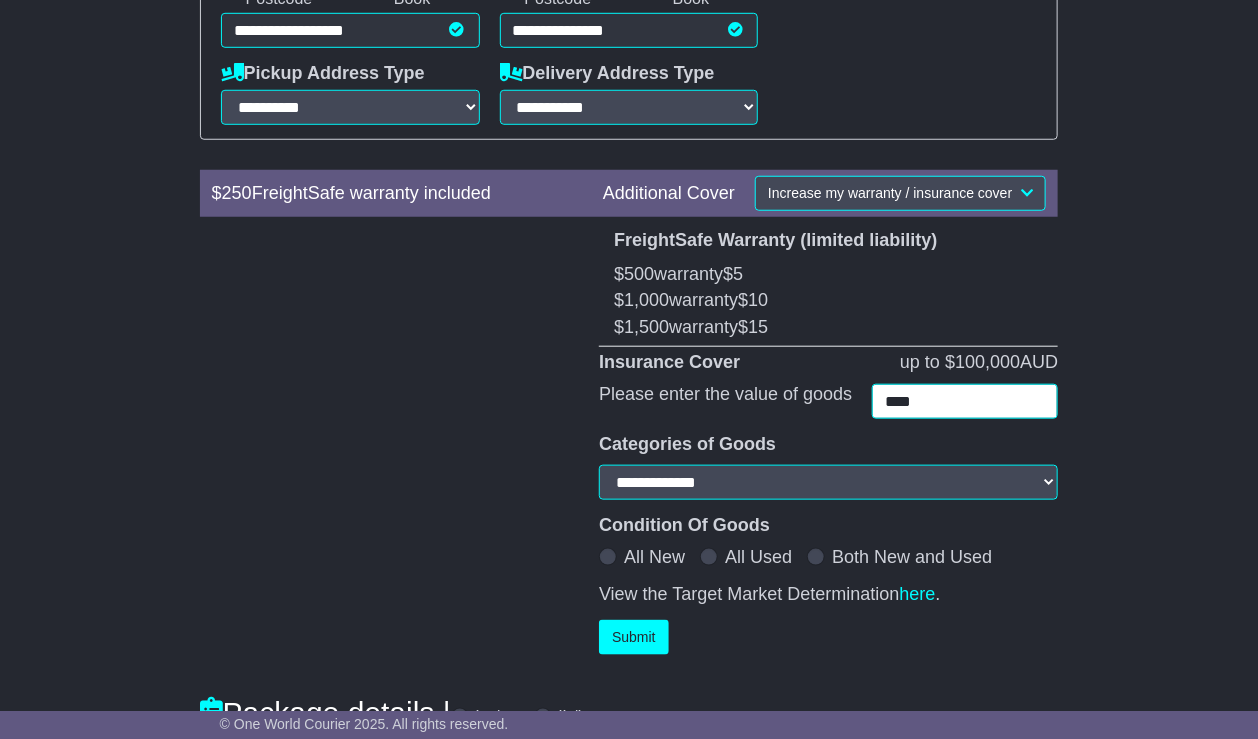 type on "****" 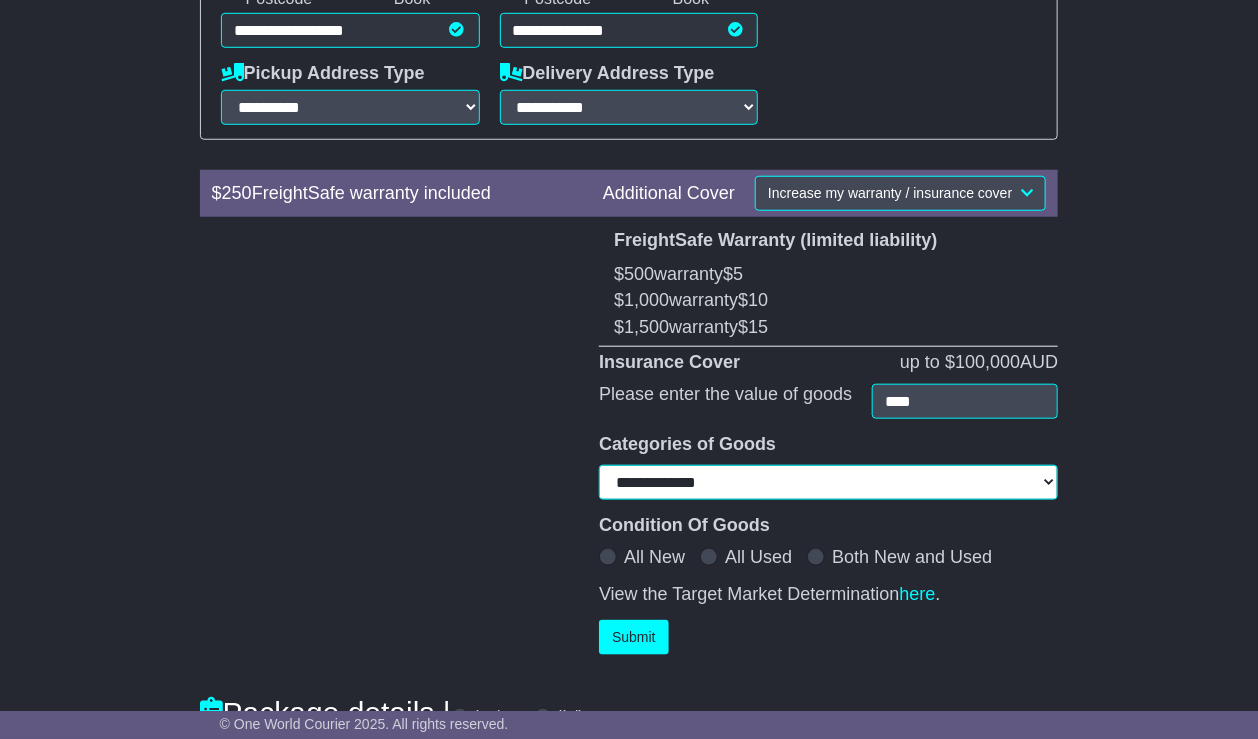 click on "**********" at bounding box center [828, 482] 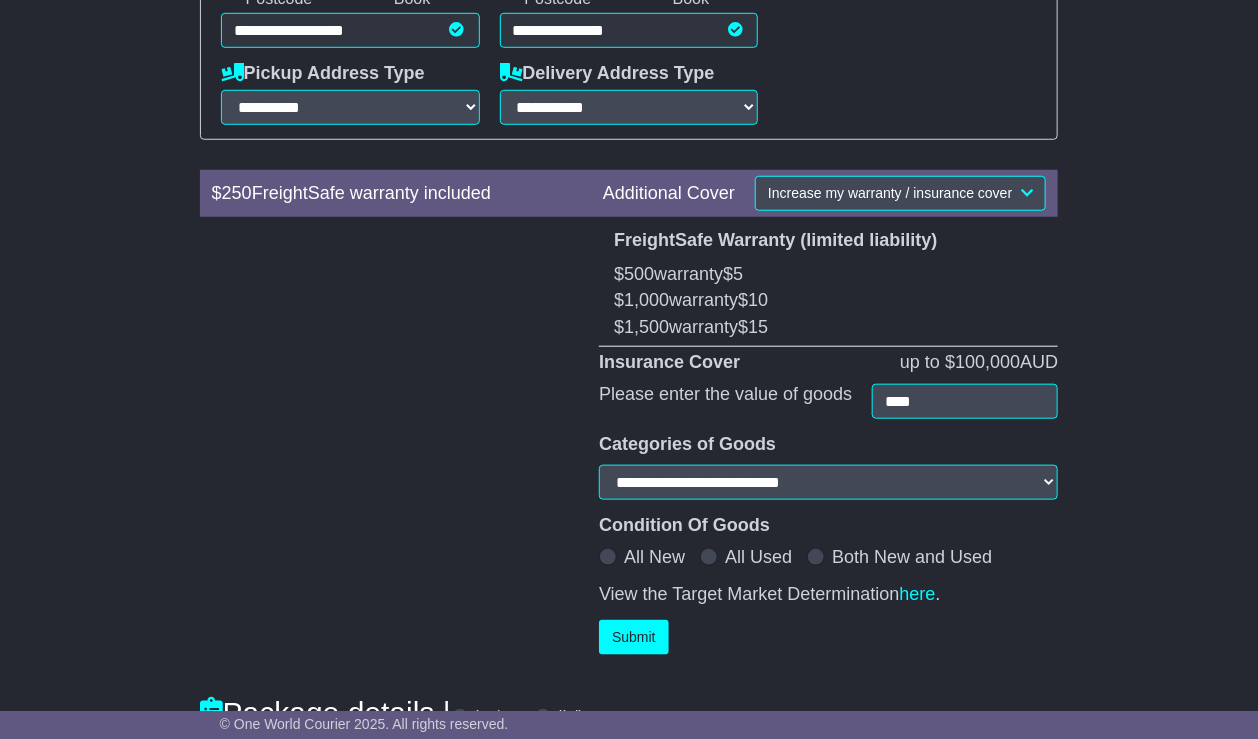 select on "**********" 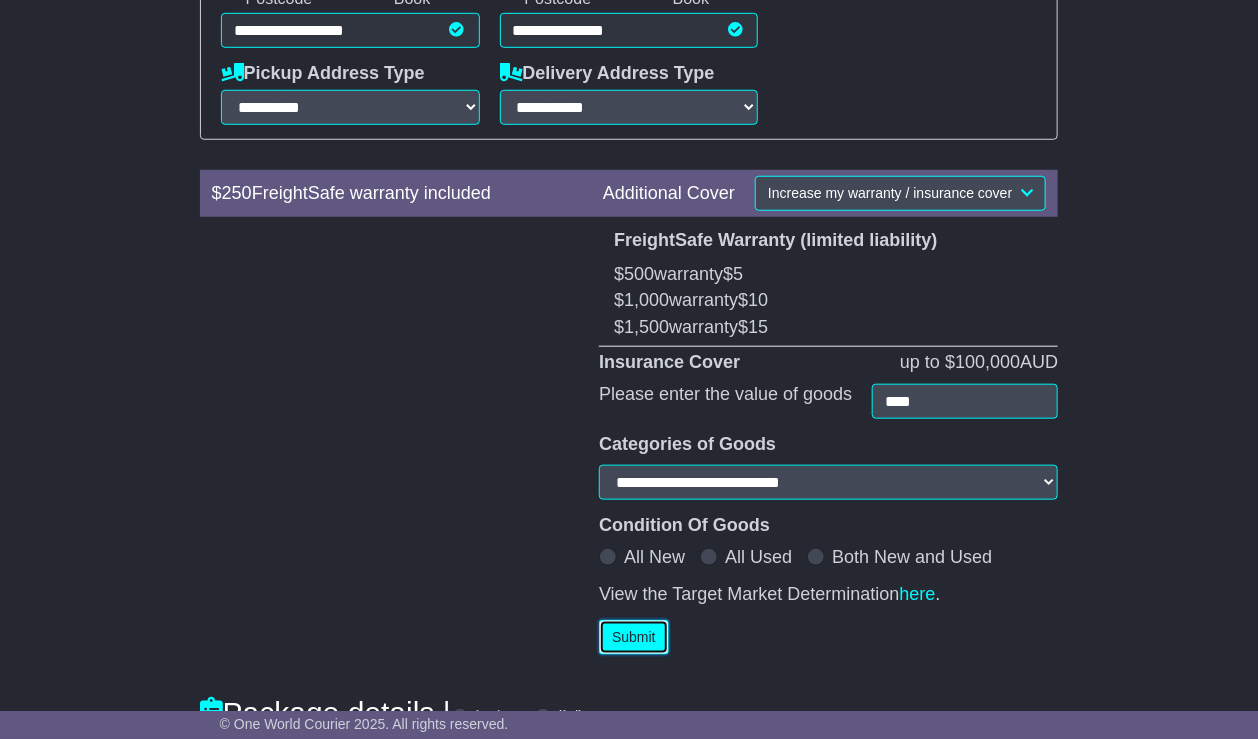 click on "Submit" at bounding box center (634, 637) 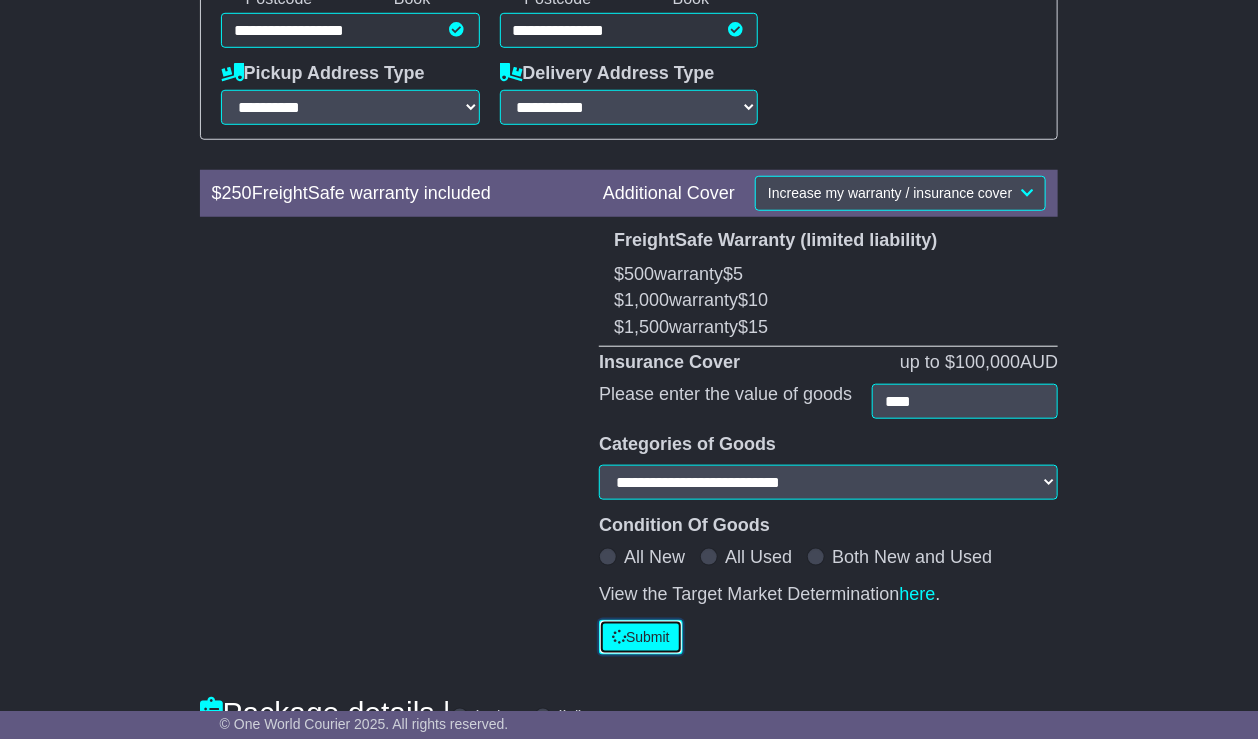 select on "**********" 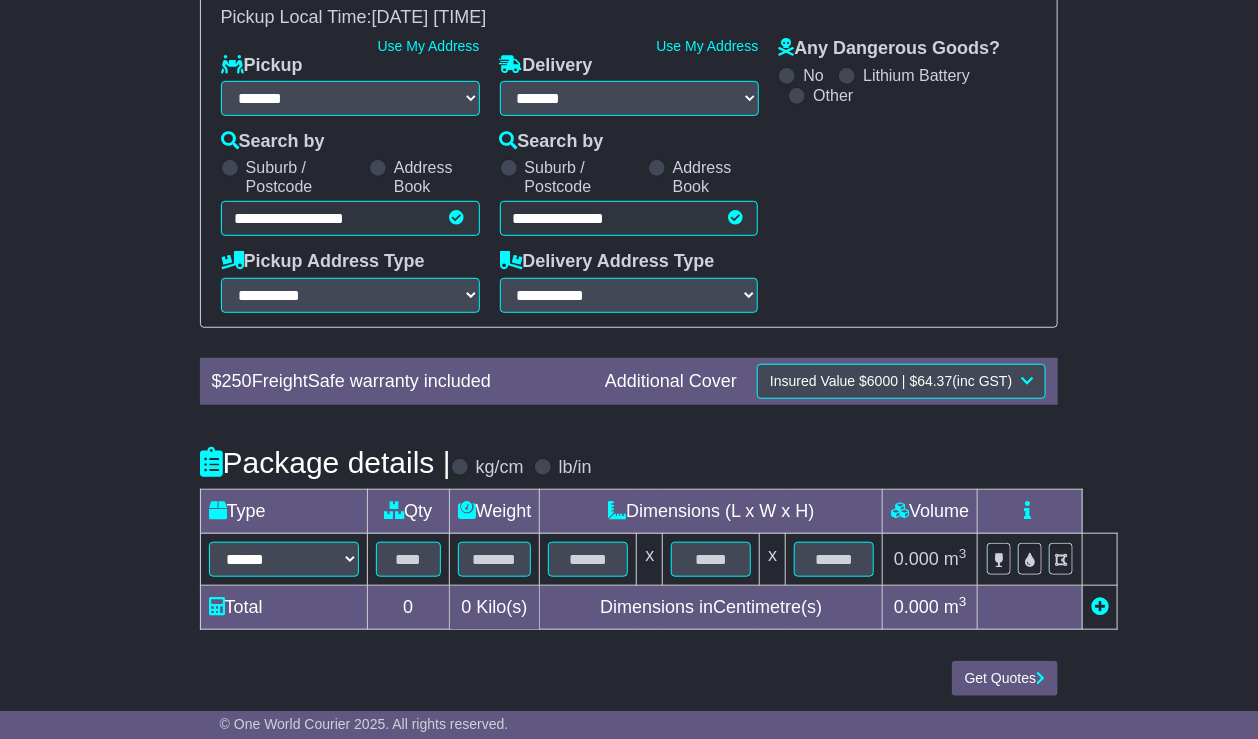 scroll, scrollTop: 320, scrollLeft: 0, axis: vertical 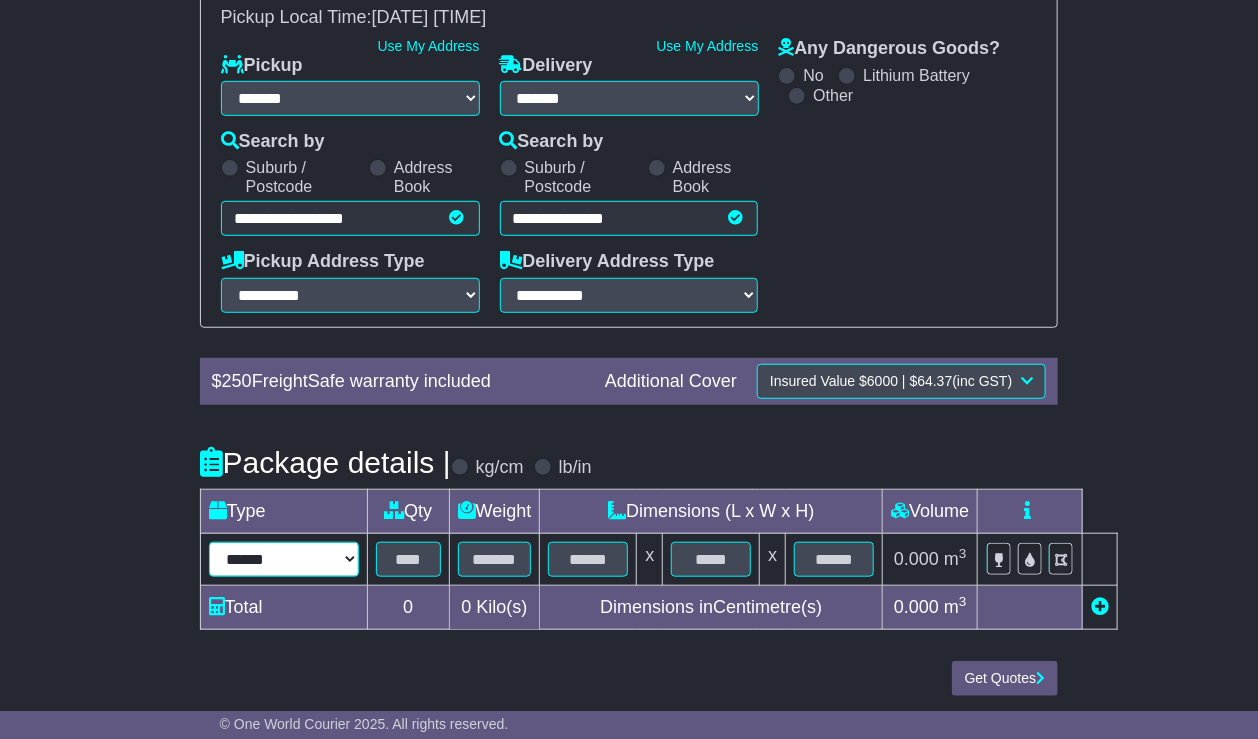 click on "****** ****** *** ******** ***** **** **** ****** *** *******" at bounding box center [284, 559] 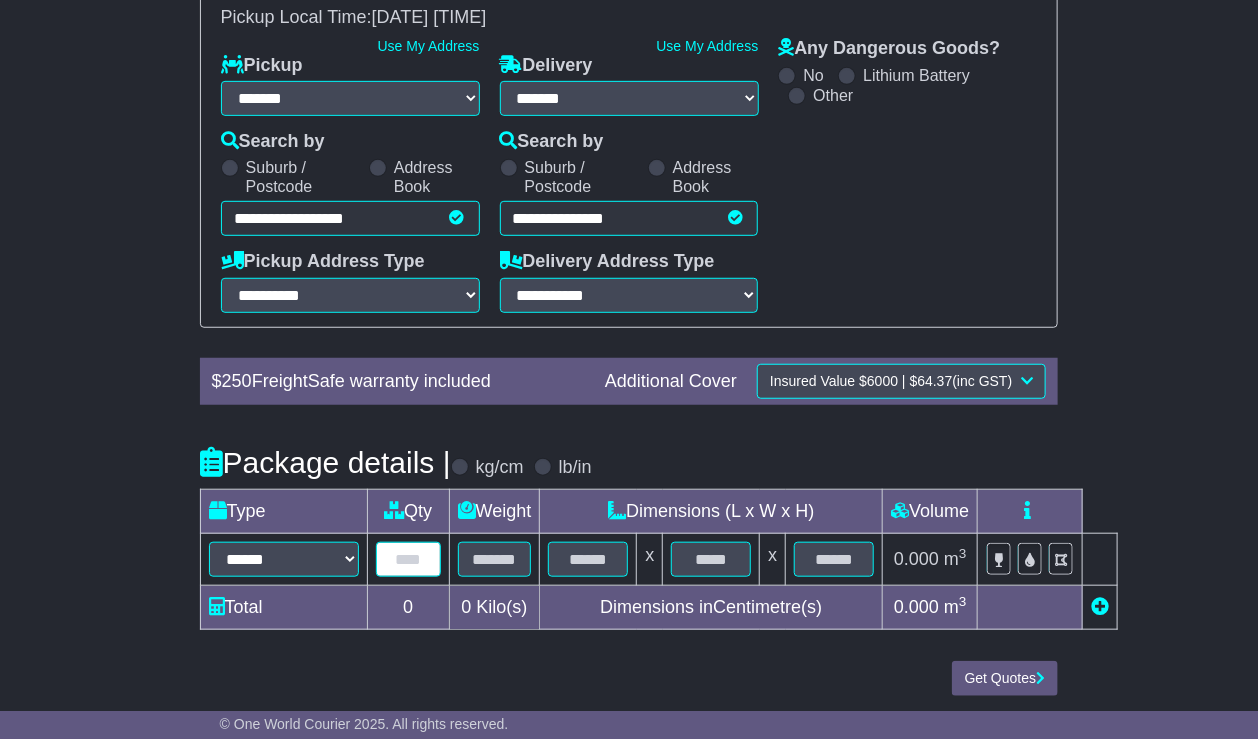 click at bounding box center [408, 559] 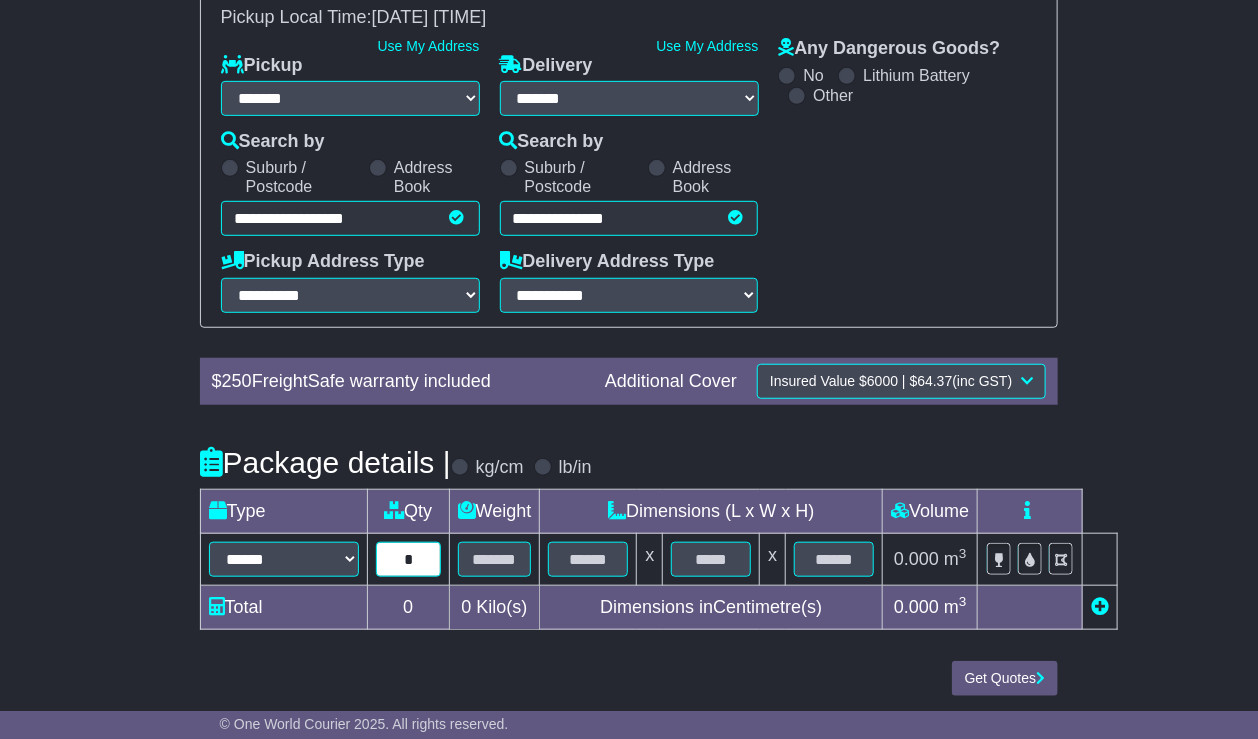 type on "*" 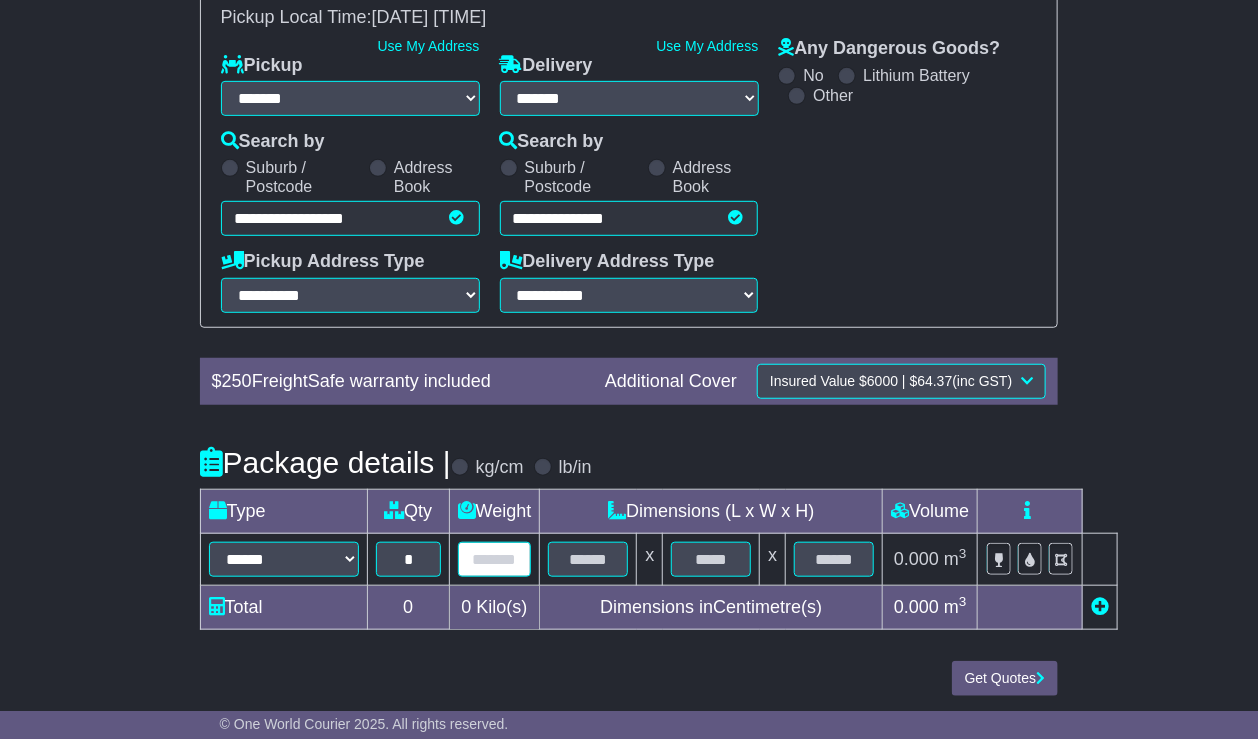 click at bounding box center (495, 559) 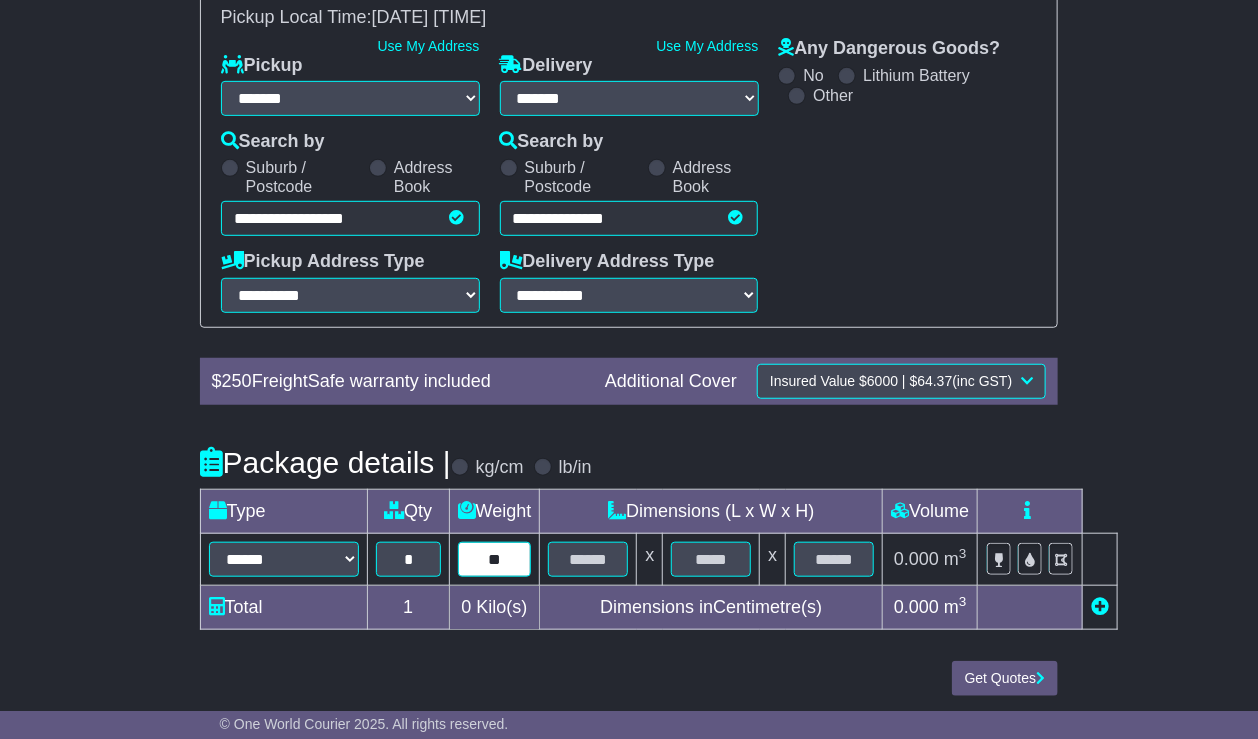 type on "**" 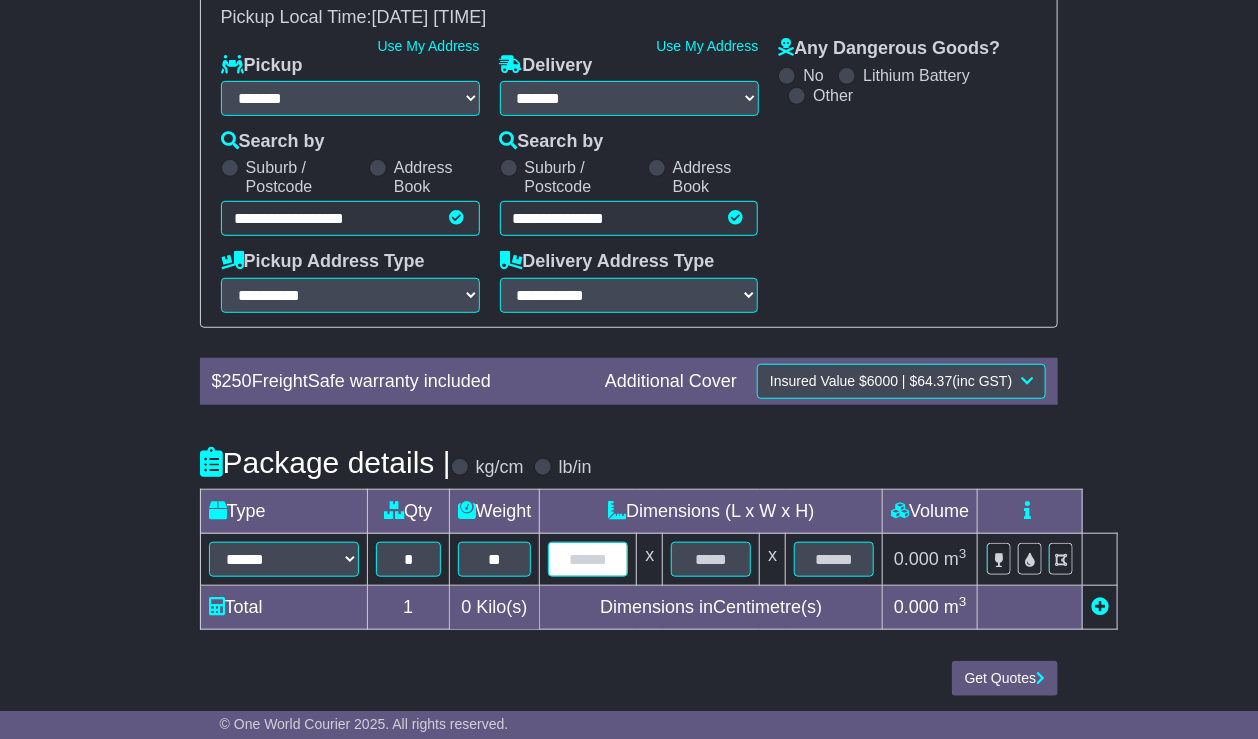 click at bounding box center [588, 559] 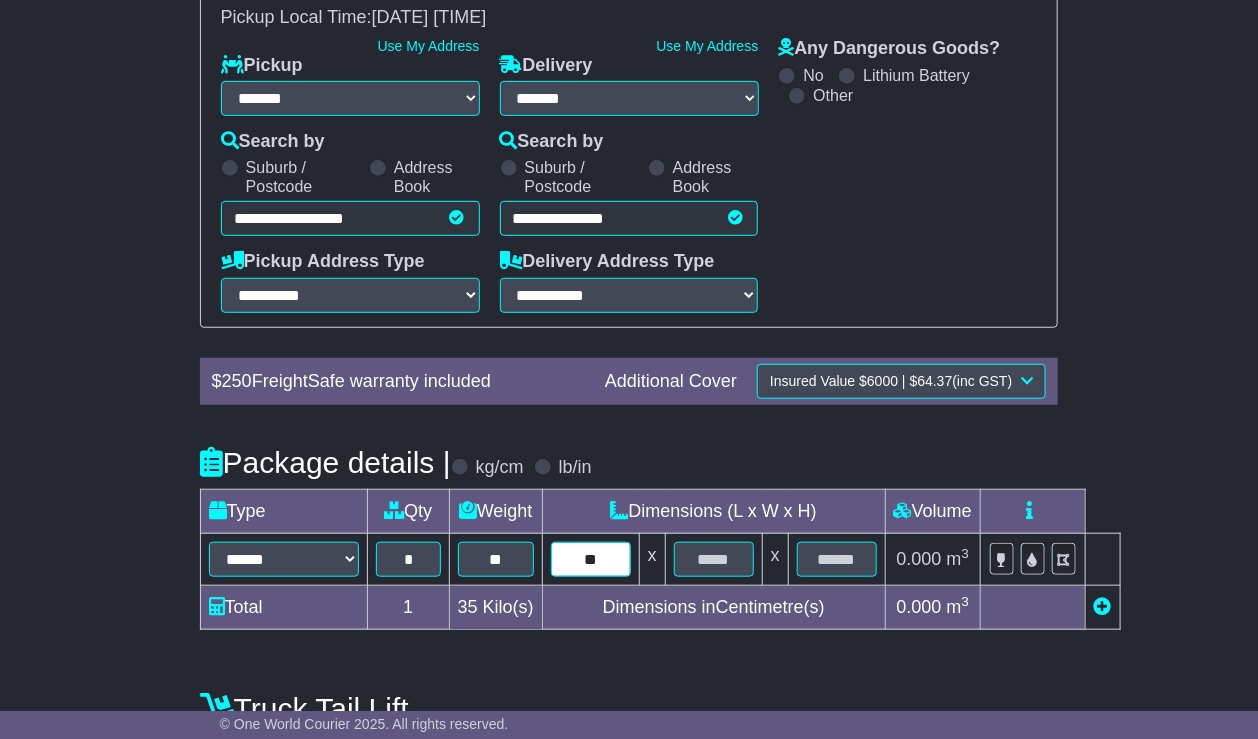 type on "**" 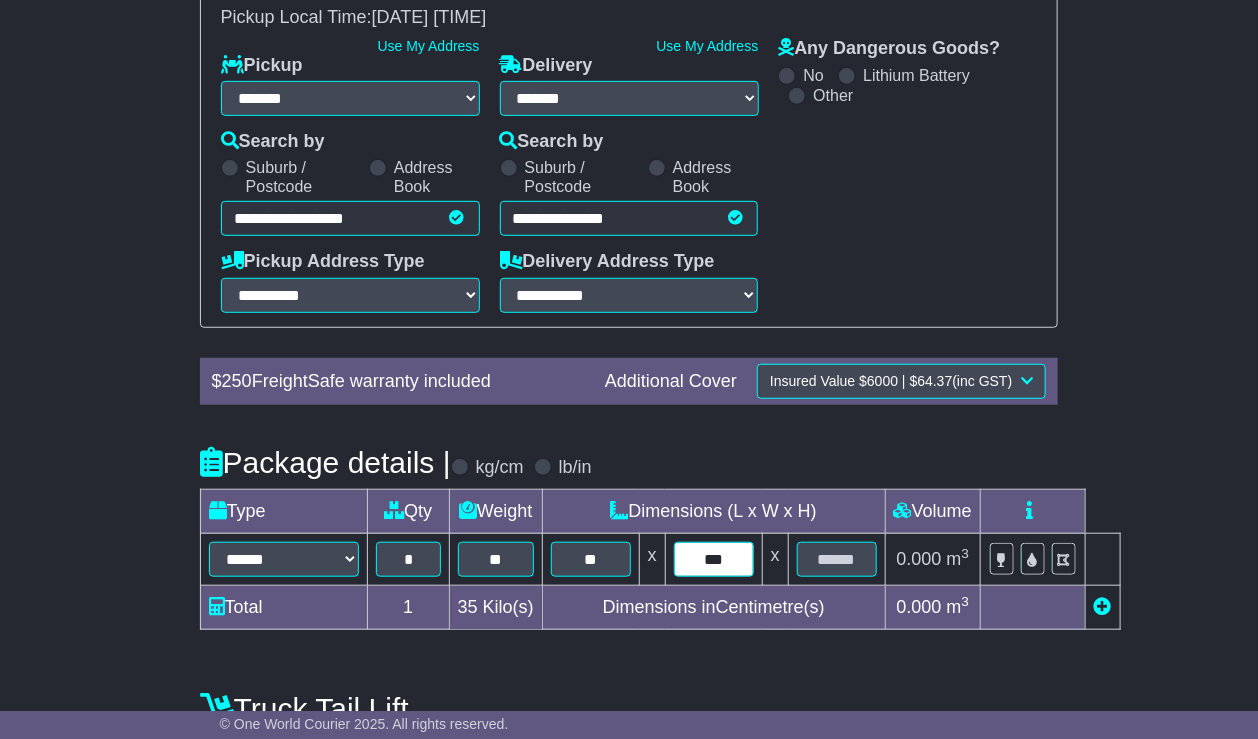 type on "***" 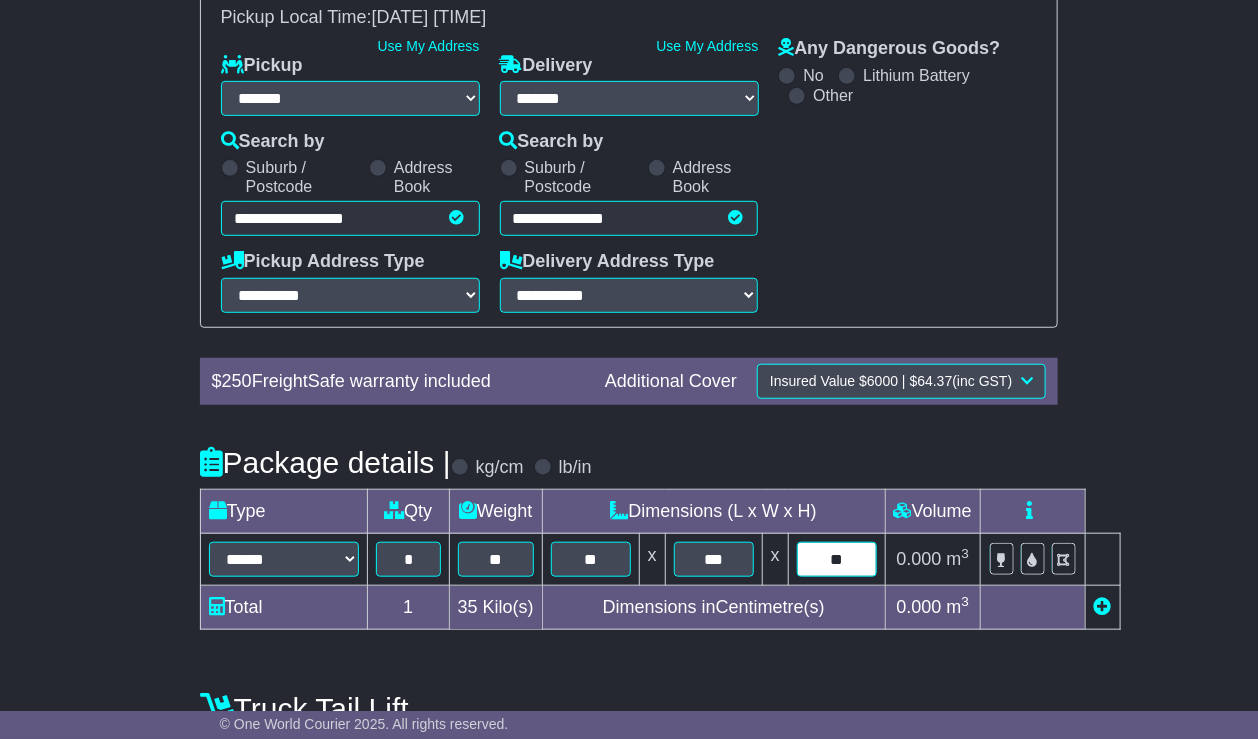 scroll, scrollTop: 448, scrollLeft: 0, axis: vertical 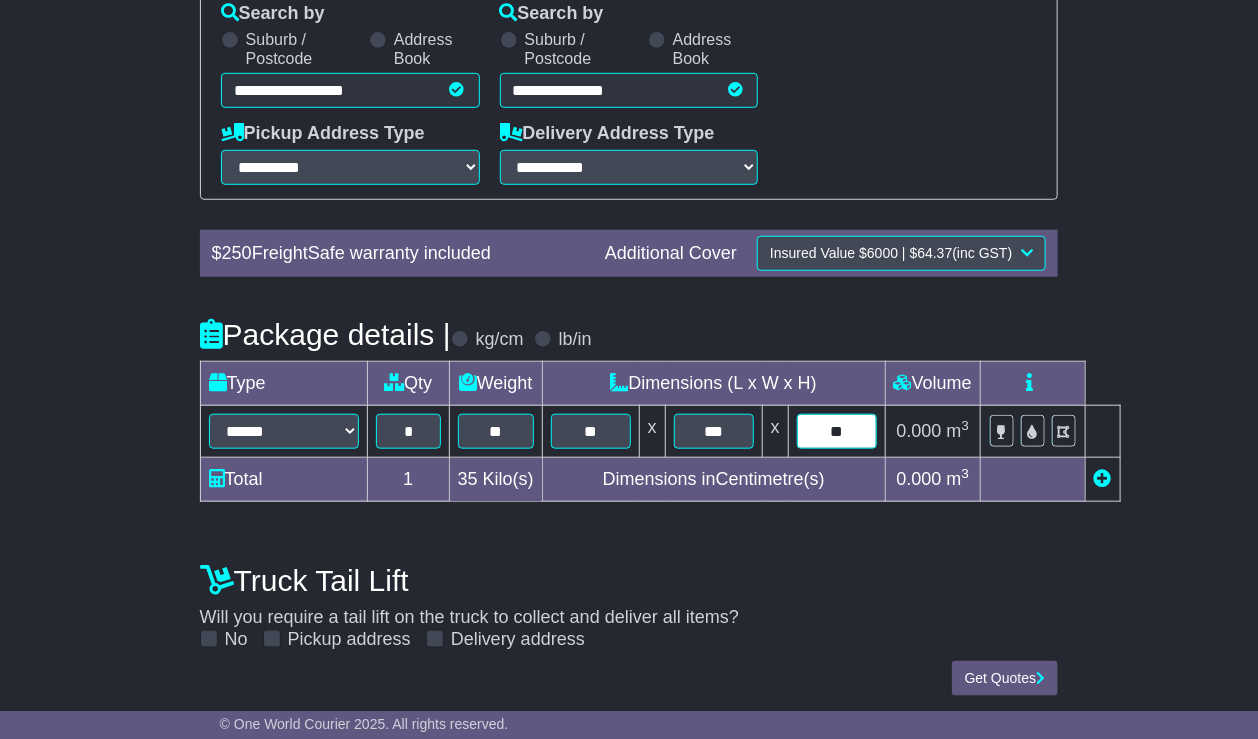 type on "**" 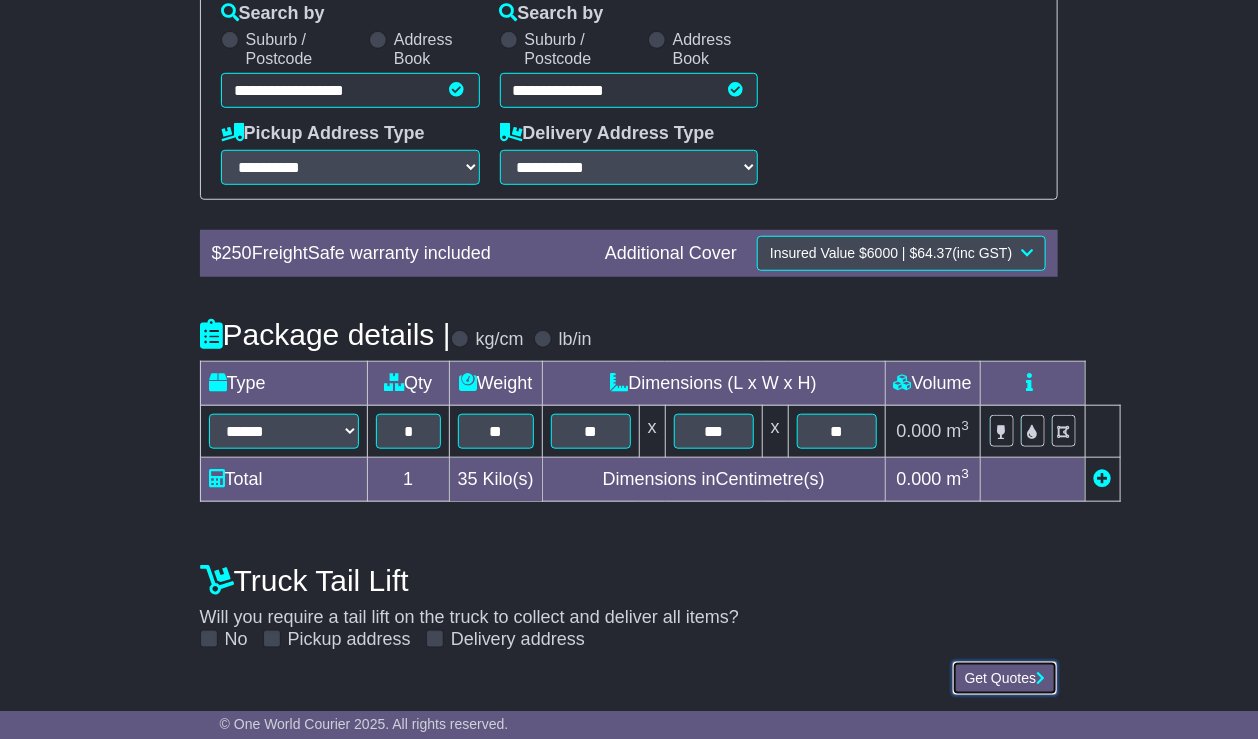 click on "Get Quotes" at bounding box center (1005, 678) 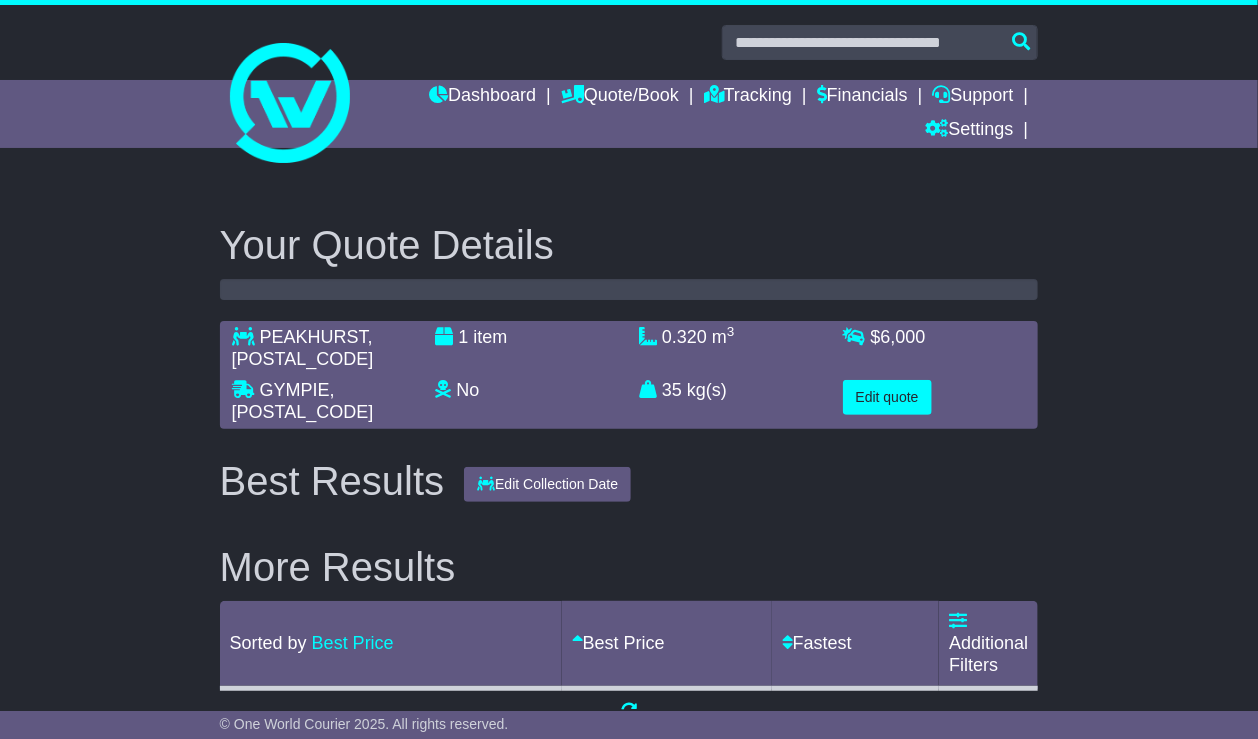 scroll, scrollTop: 0, scrollLeft: 0, axis: both 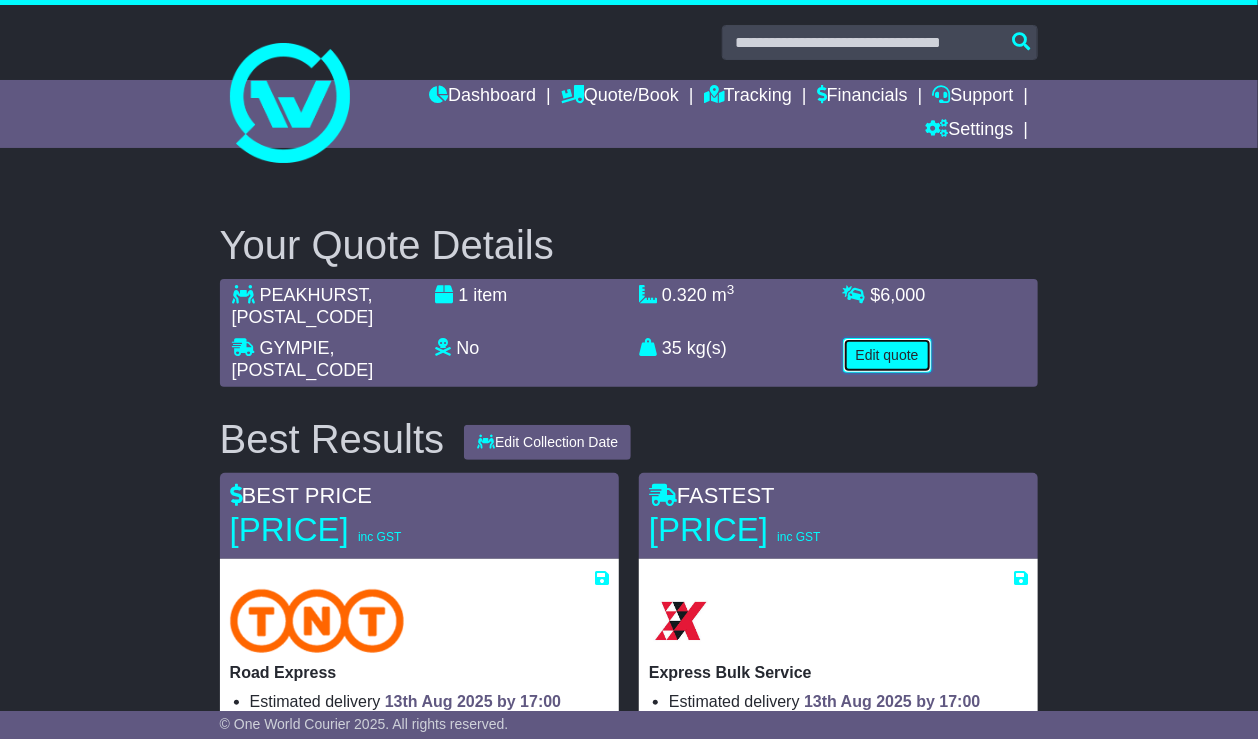 click on "Edit quote" at bounding box center (887, 355) 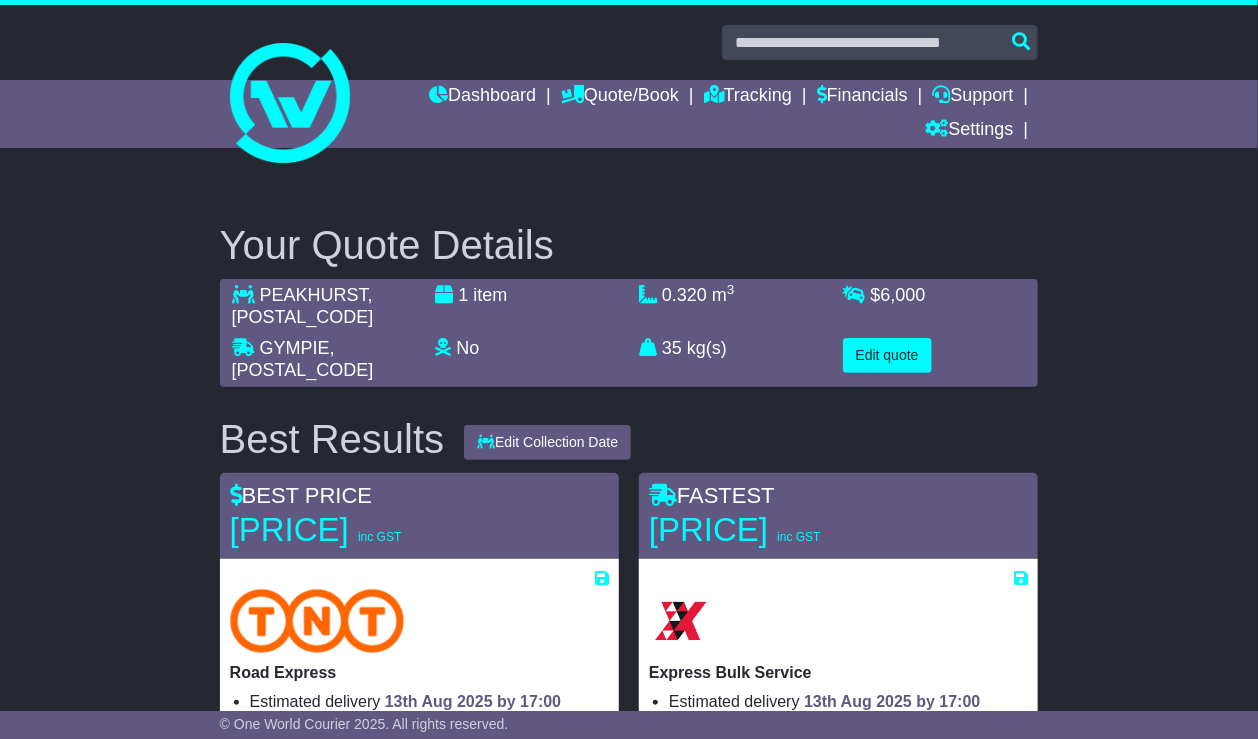 select on "**" 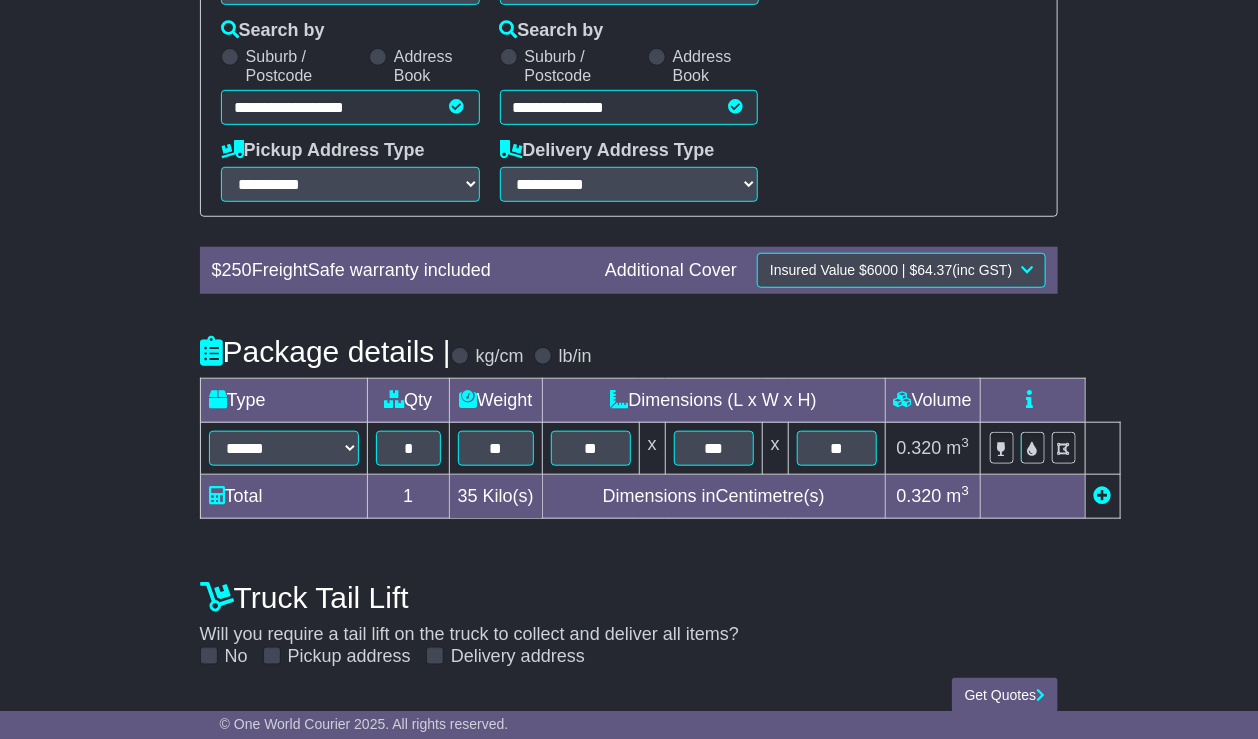scroll, scrollTop: 448, scrollLeft: 0, axis: vertical 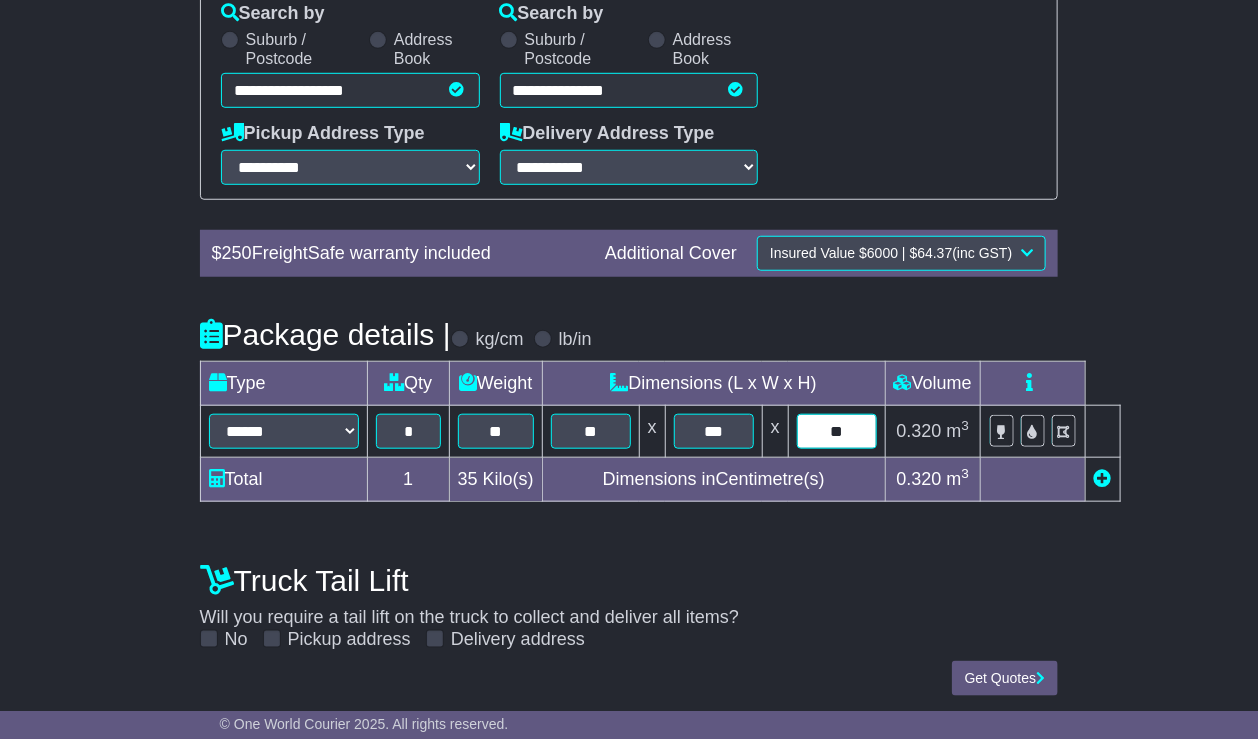click on "**" at bounding box center [837, 431] 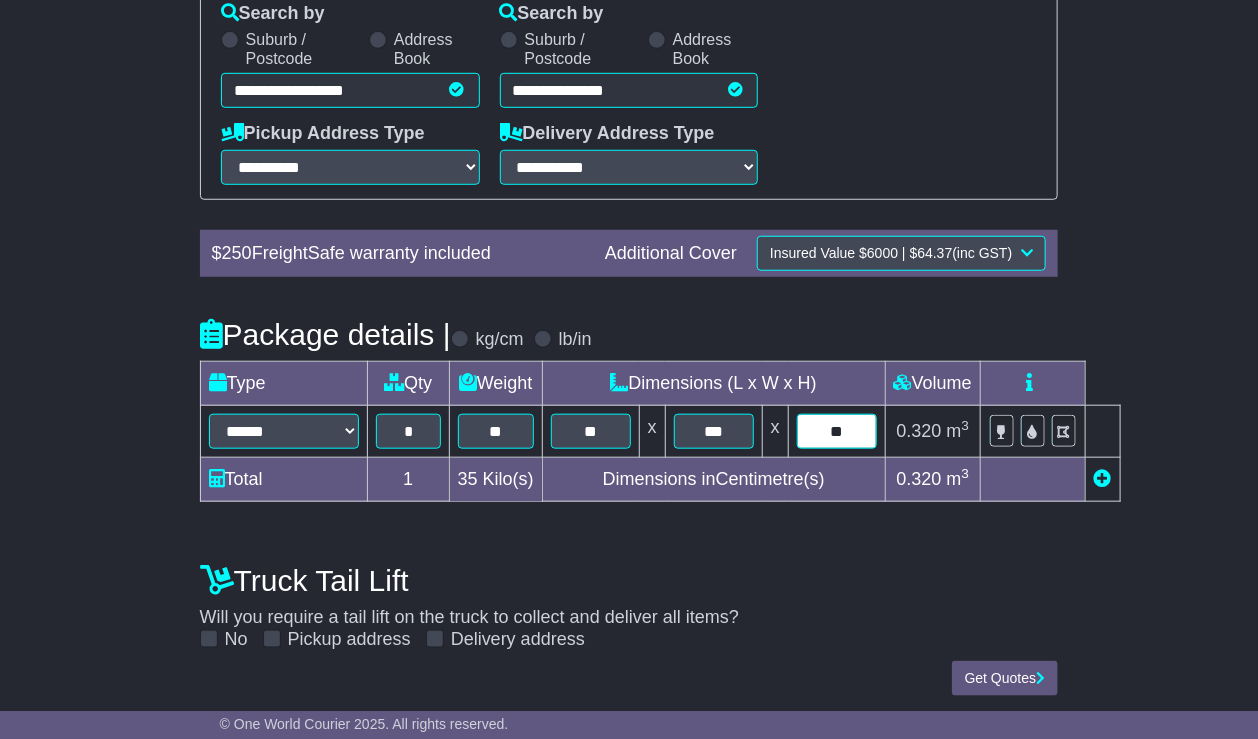 type on "**" 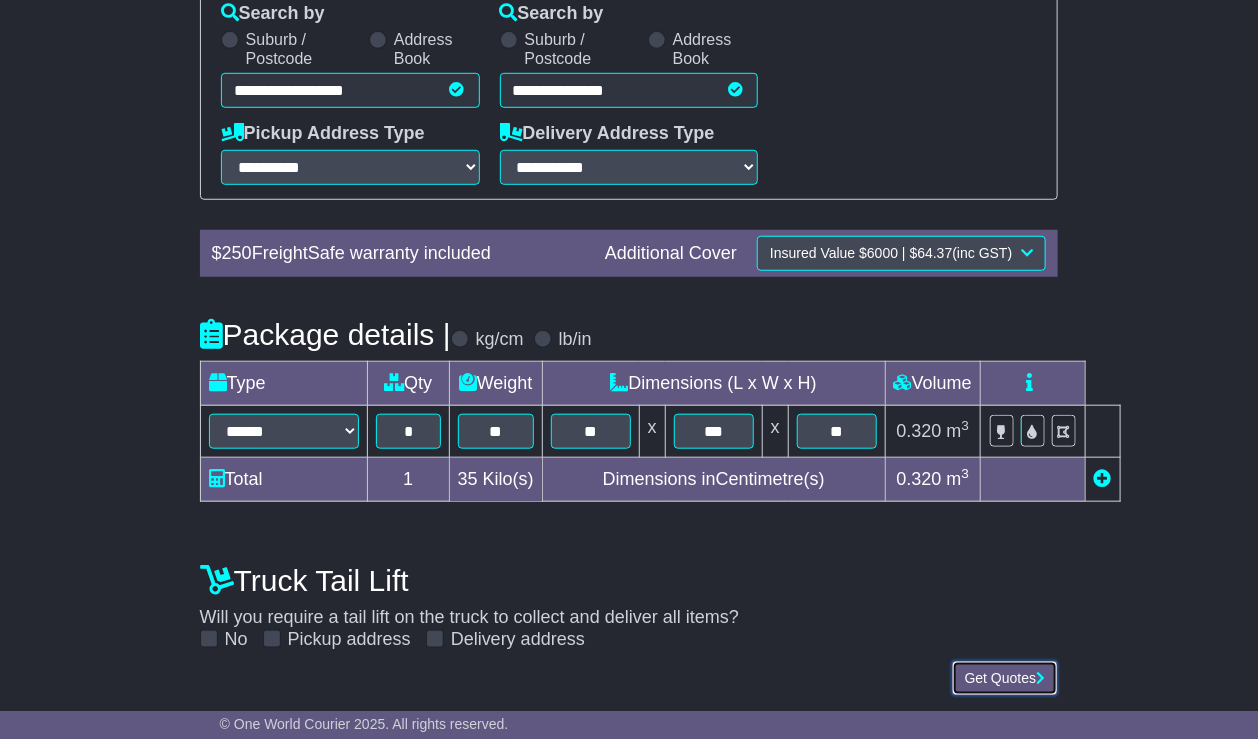 click on "Get Quotes" at bounding box center [1005, 678] 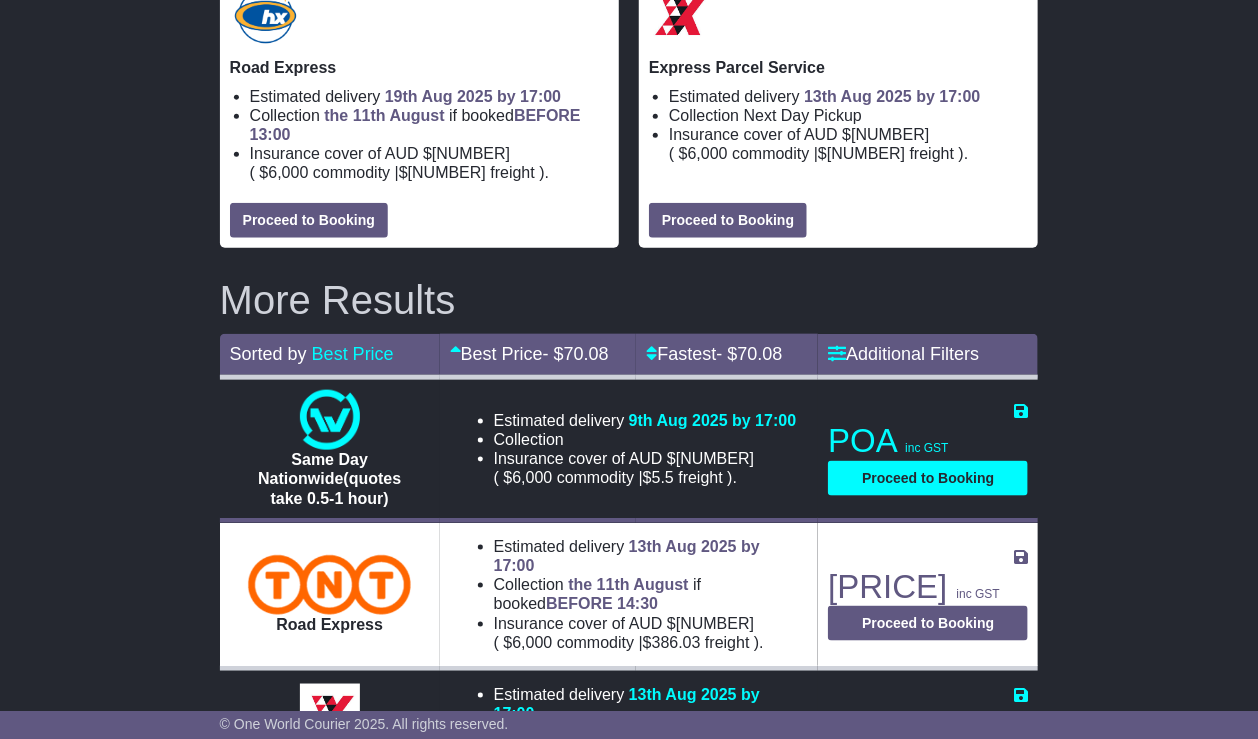 scroll, scrollTop: 603, scrollLeft: 0, axis: vertical 